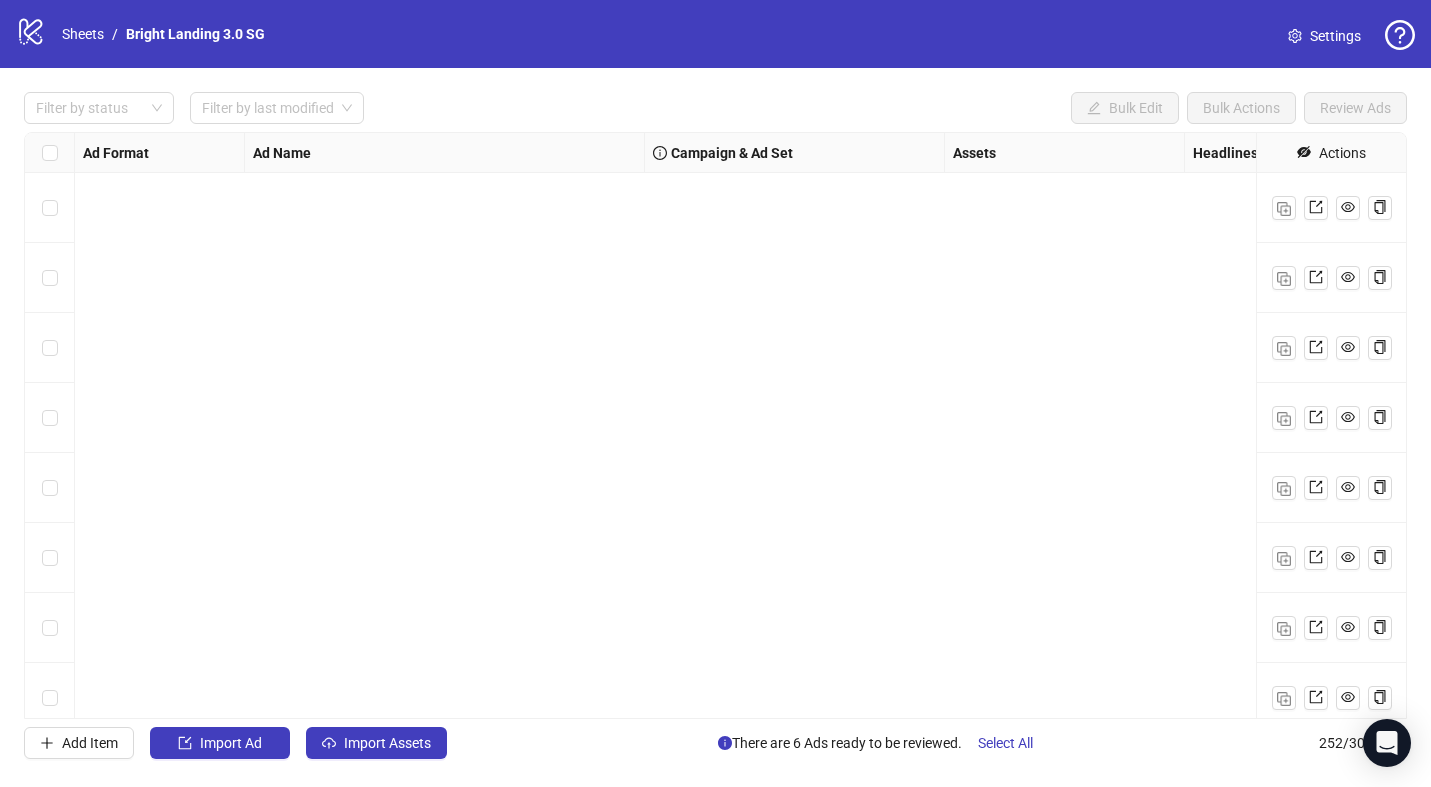 scroll, scrollTop: 0, scrollLeft: 0, axis: both 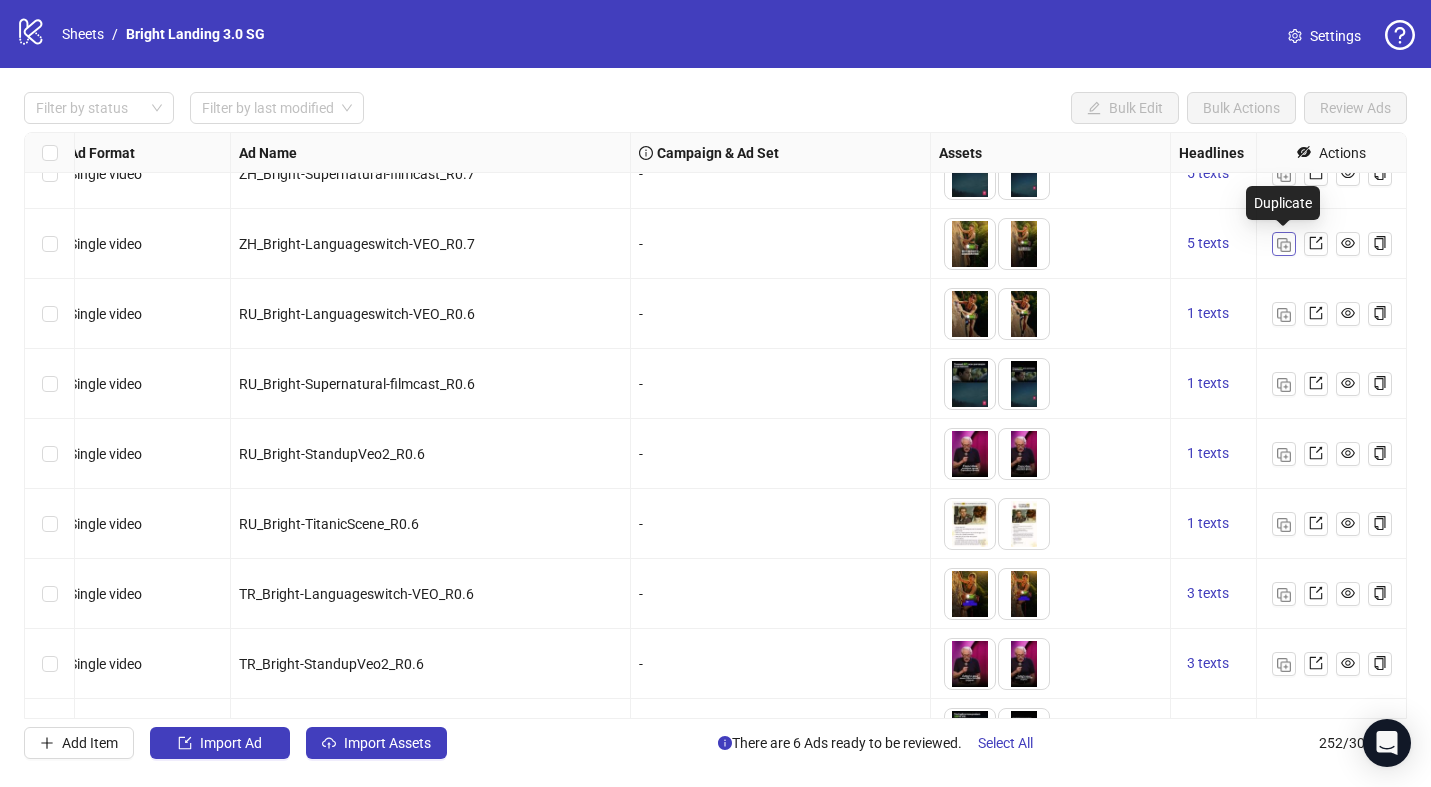 click at bounding box center [1284, 245] 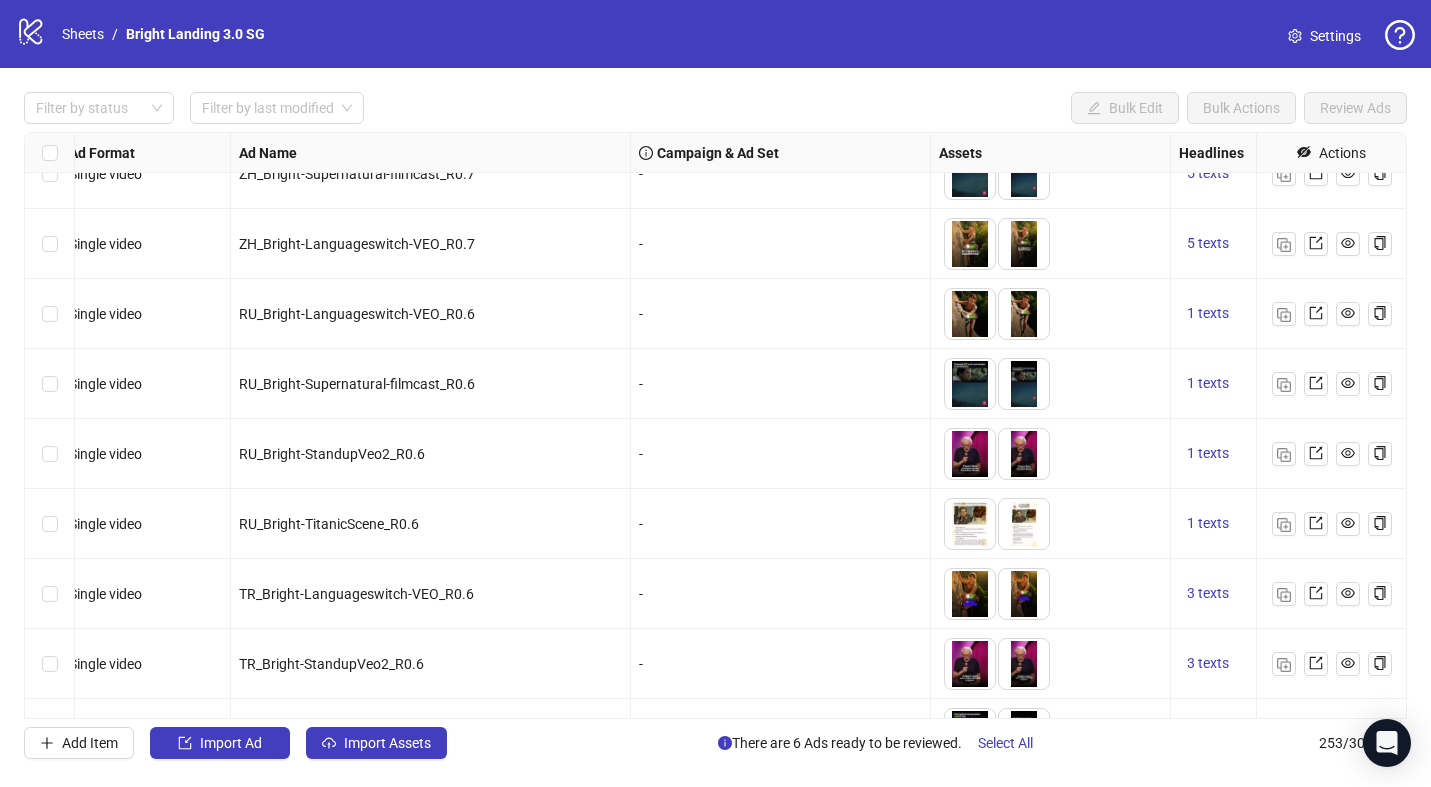 scroll, scrollTop: 17165, scrollLeft: 14, axis: both 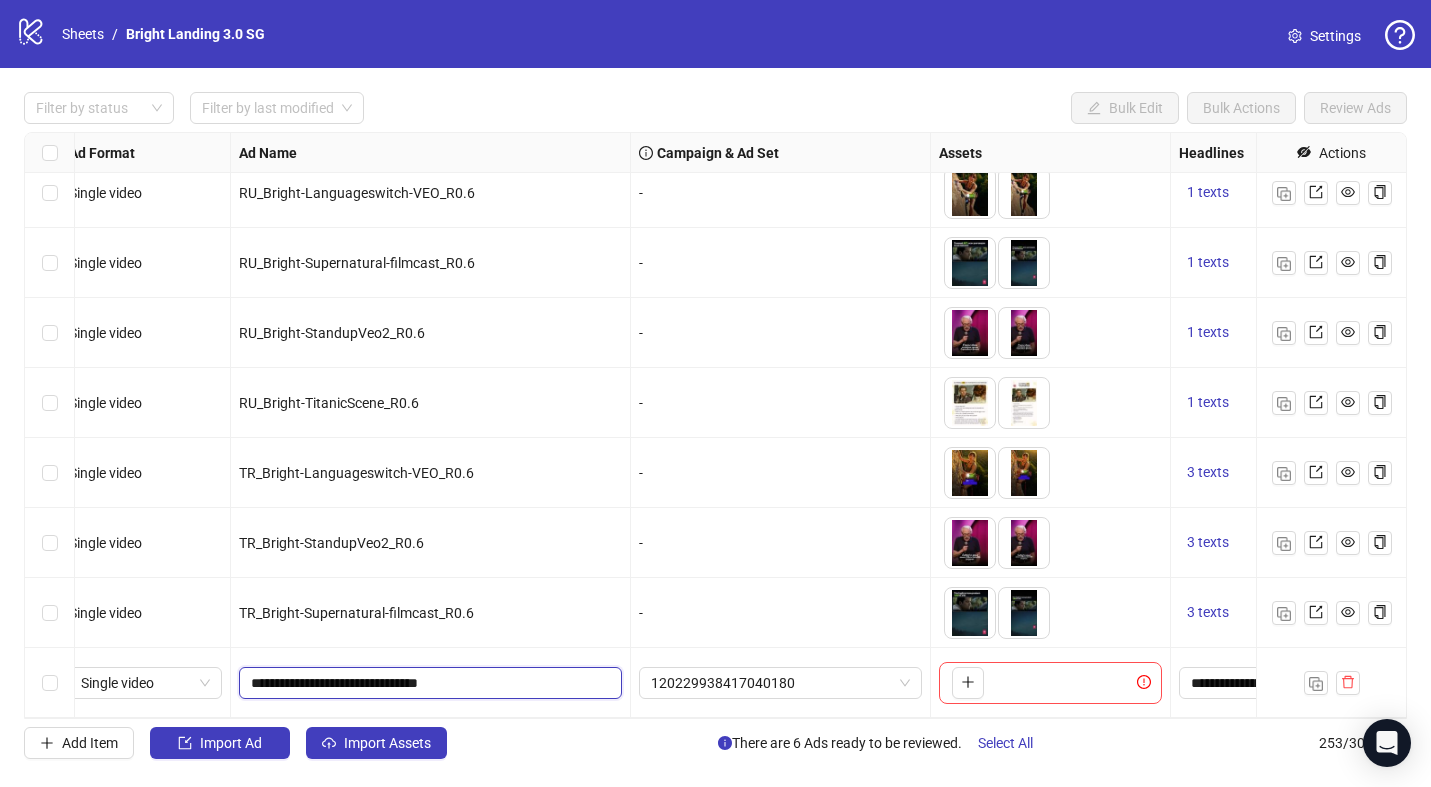 drag, startPoint x: 448, startPoint y: 679, endPoint x: 233, endPoint y: 664, distance: 215.52261 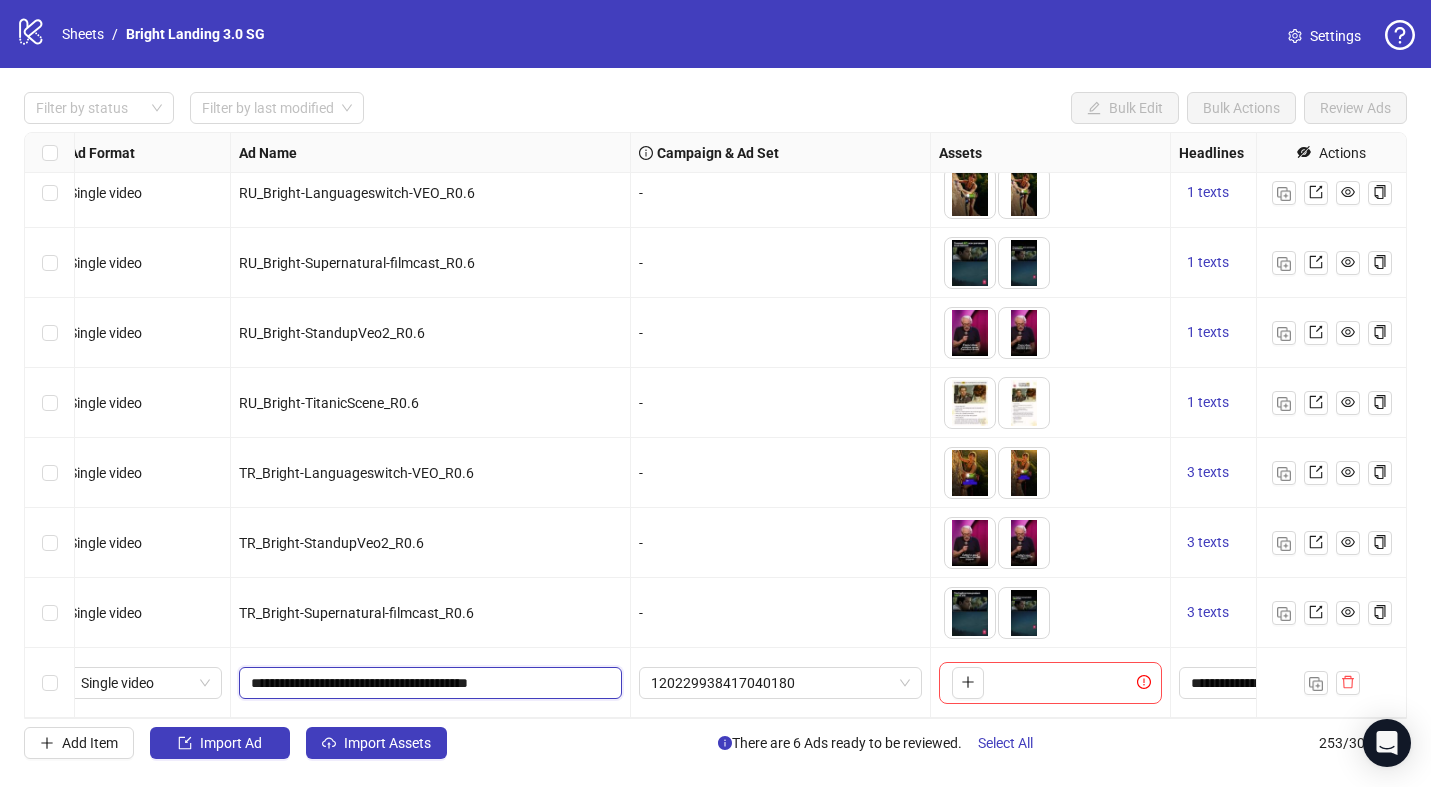click on "**********" at bounding box center (428, 683) 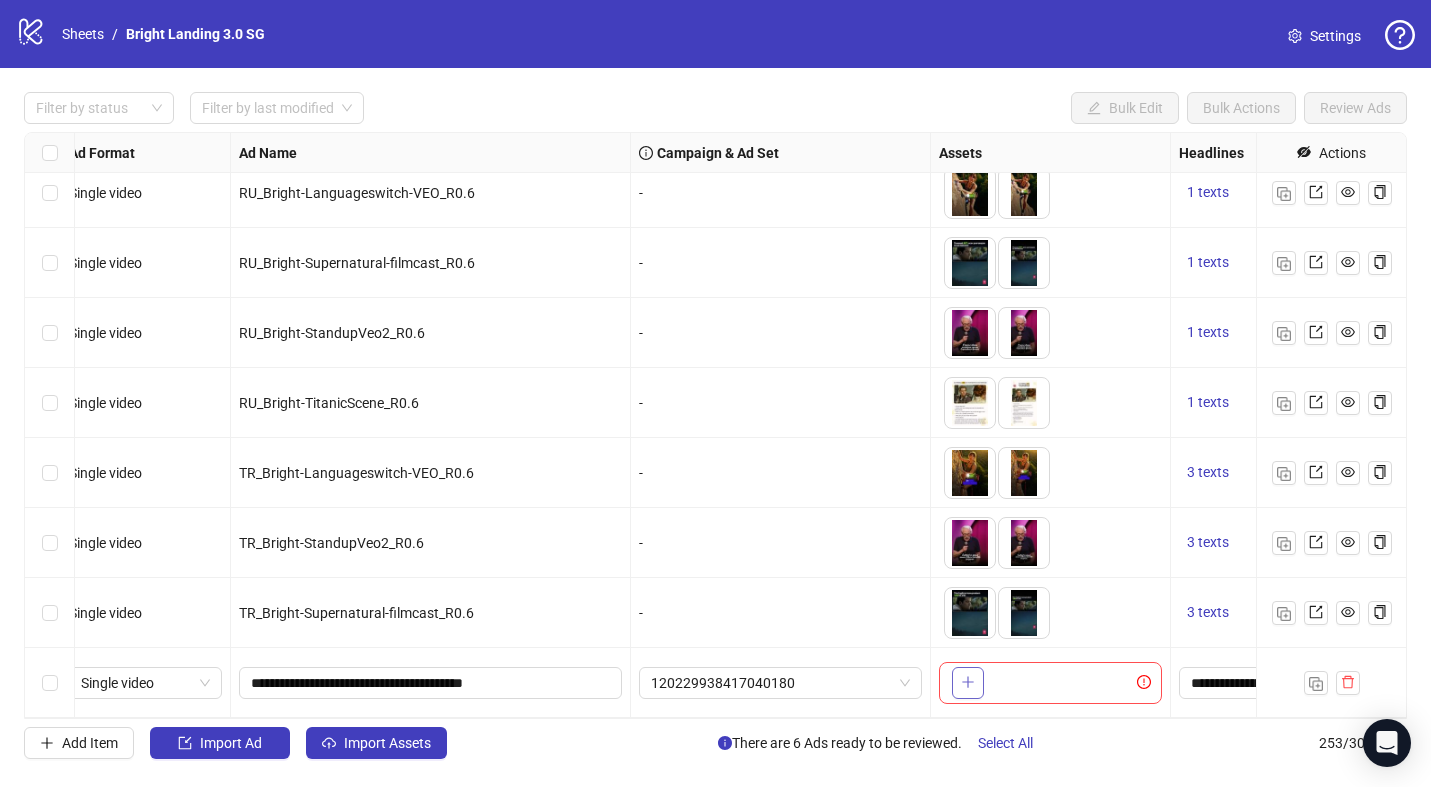click 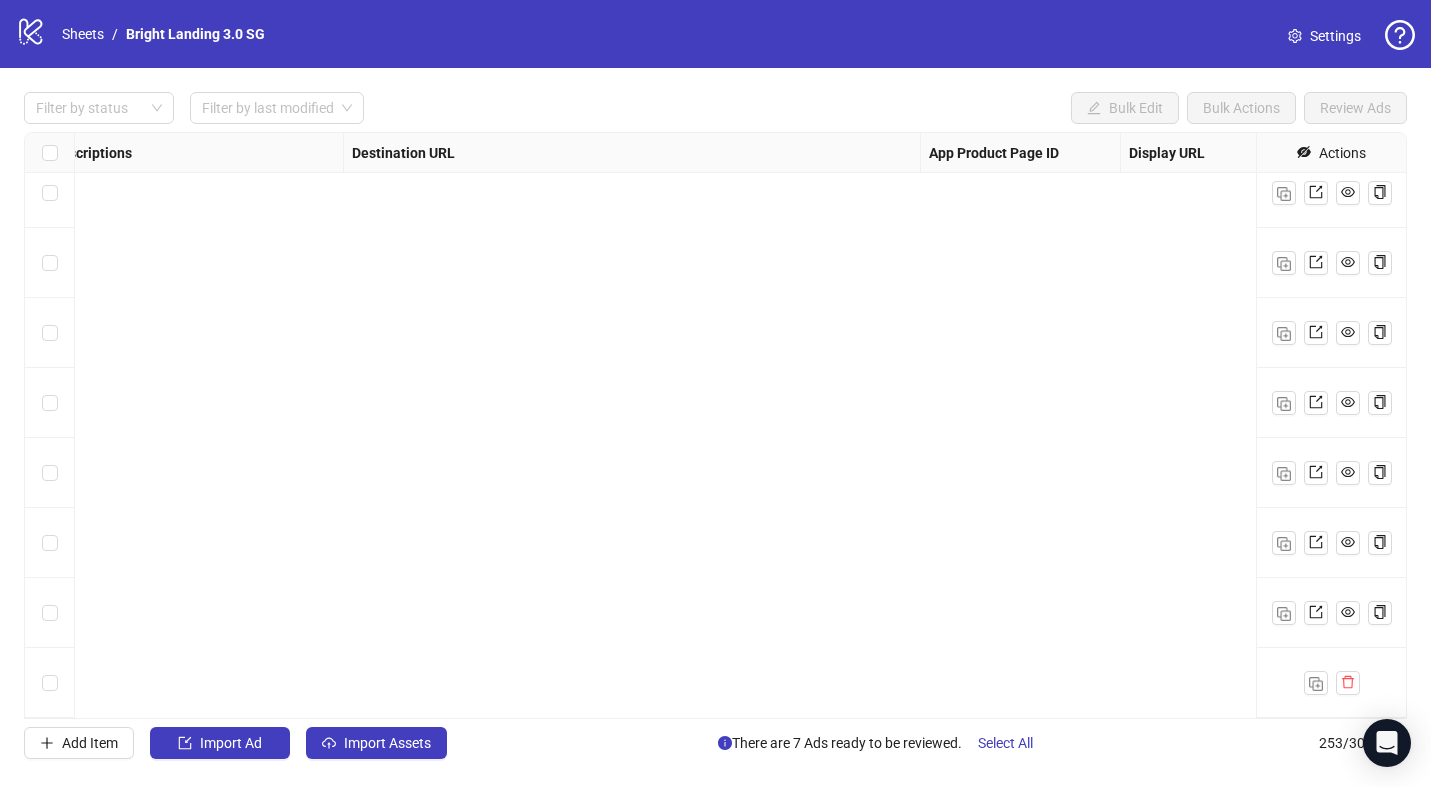 scroll, scrollTop: 17165, scrollLeft: 0, axis: vertical 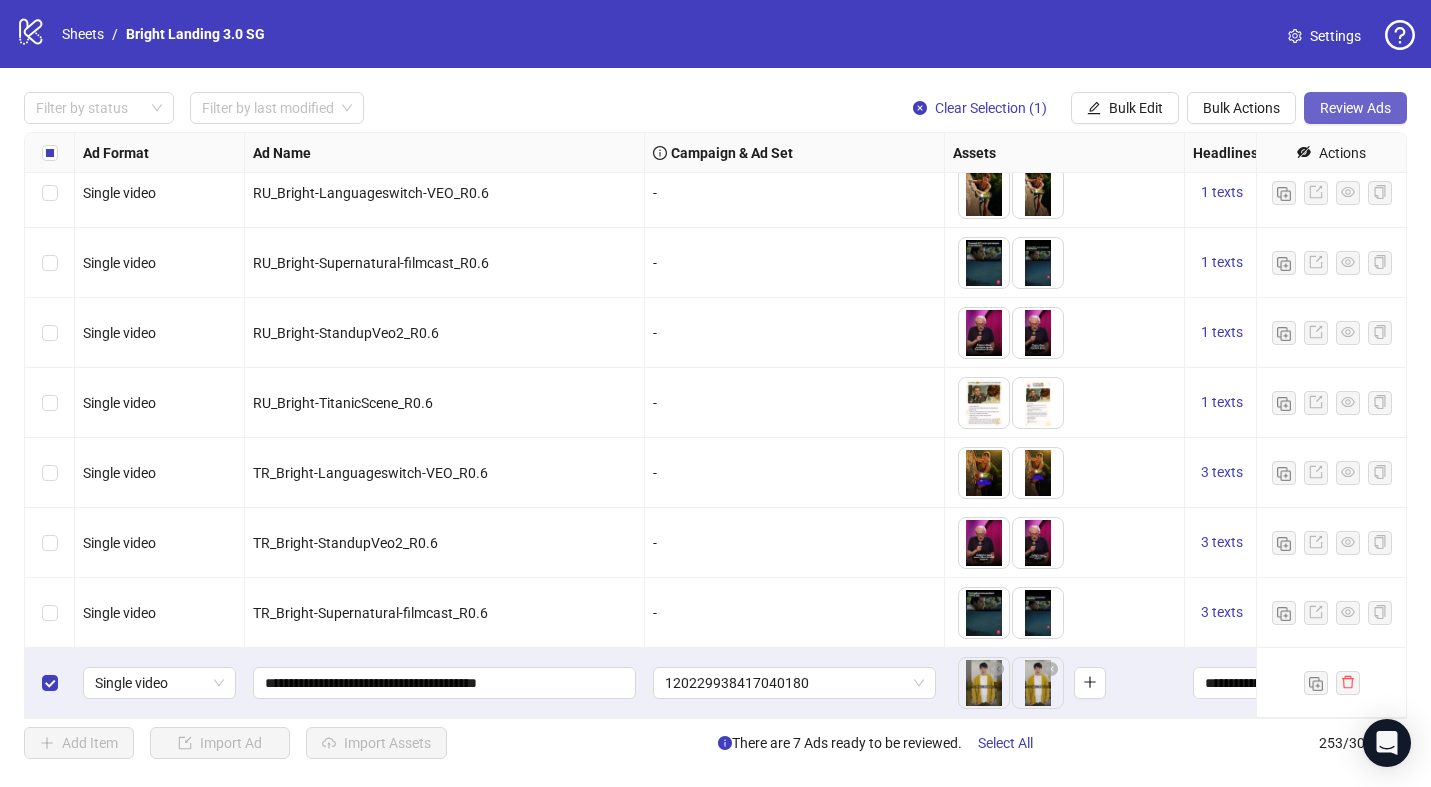 click on "Review Ads" at bounding box center (1355, 108) 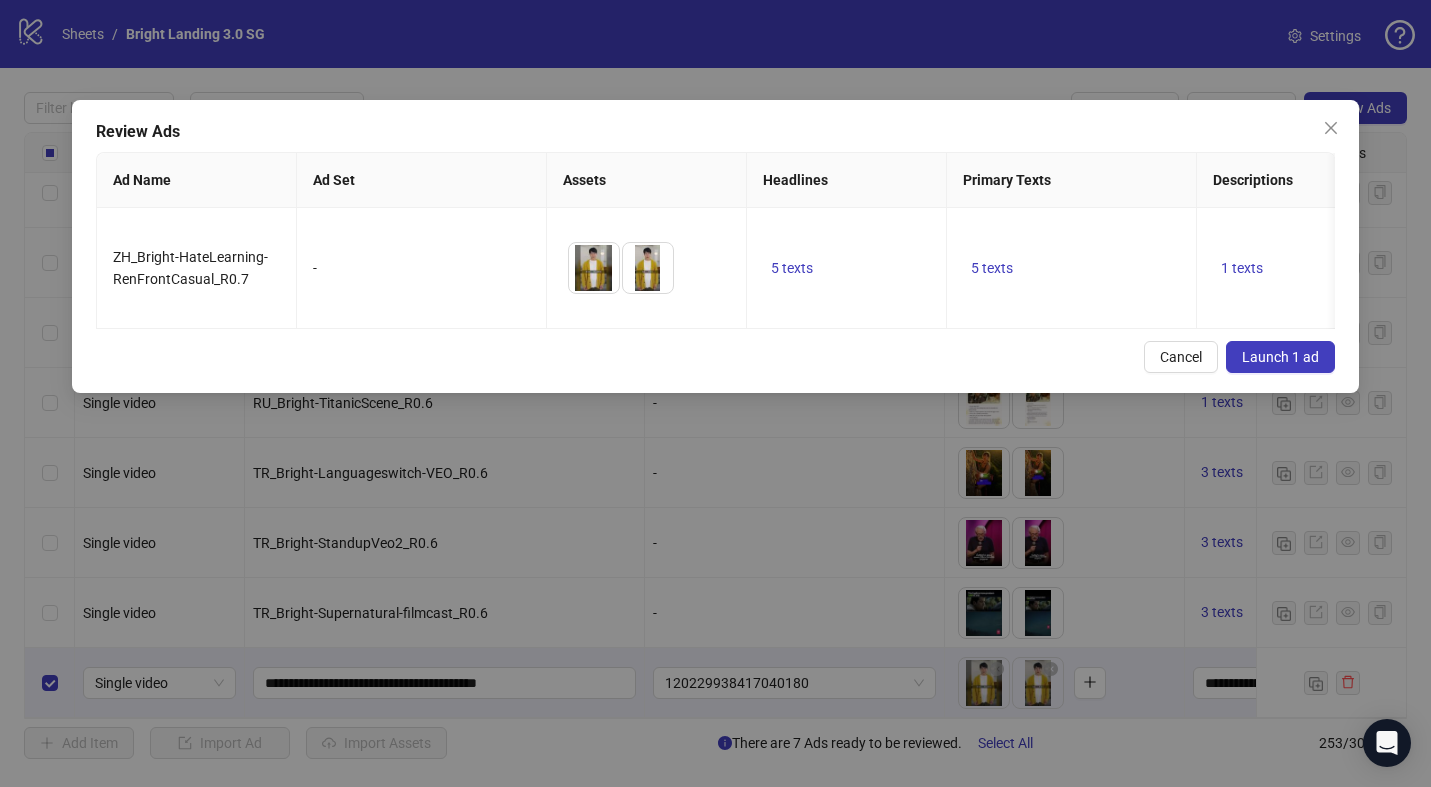 click on "Launch 1 ad" at bounding box center (1280, 357) 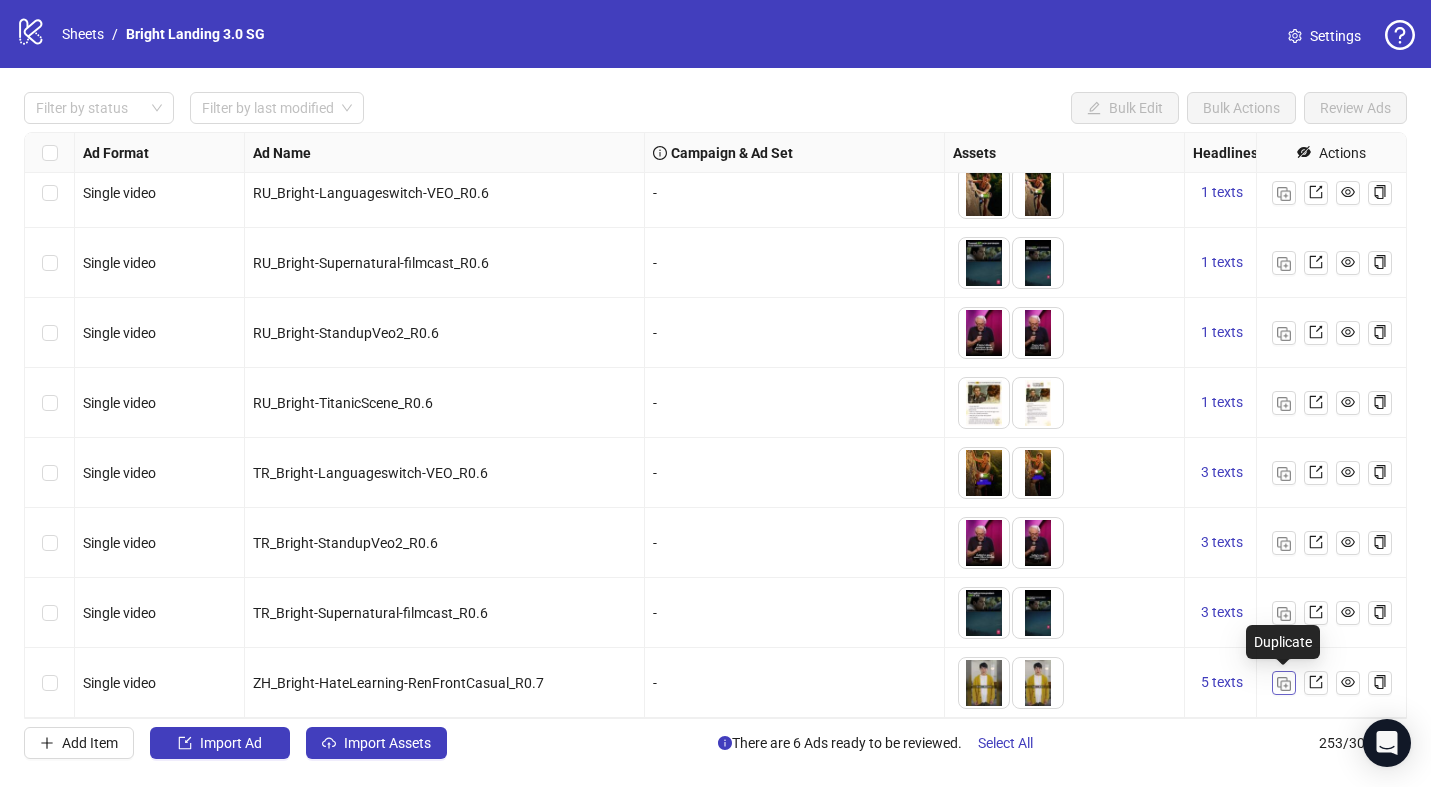 click at bounding box center [1284, 684] 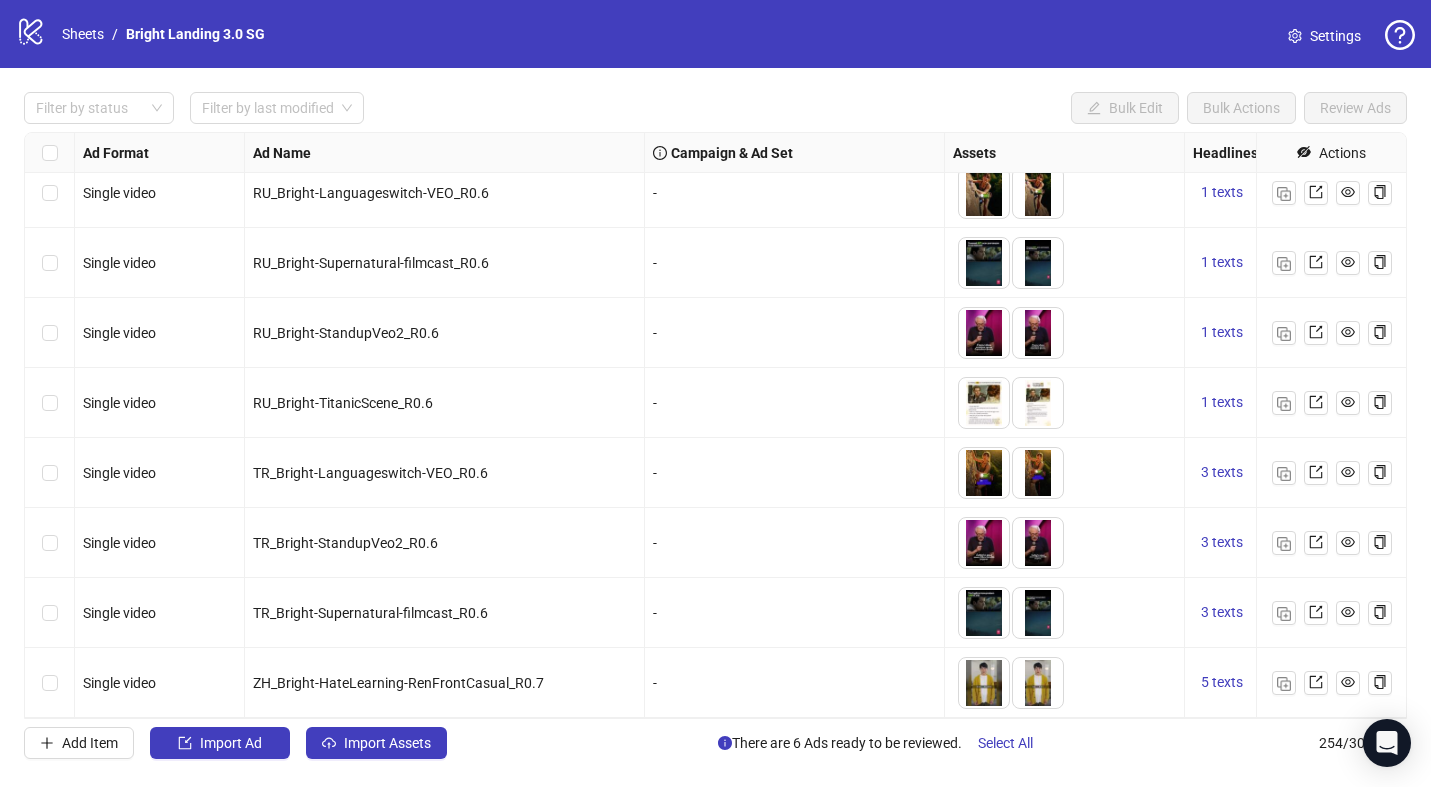 scroll, scrollTop: 17235, scrollLeft: 0, axis: vertical 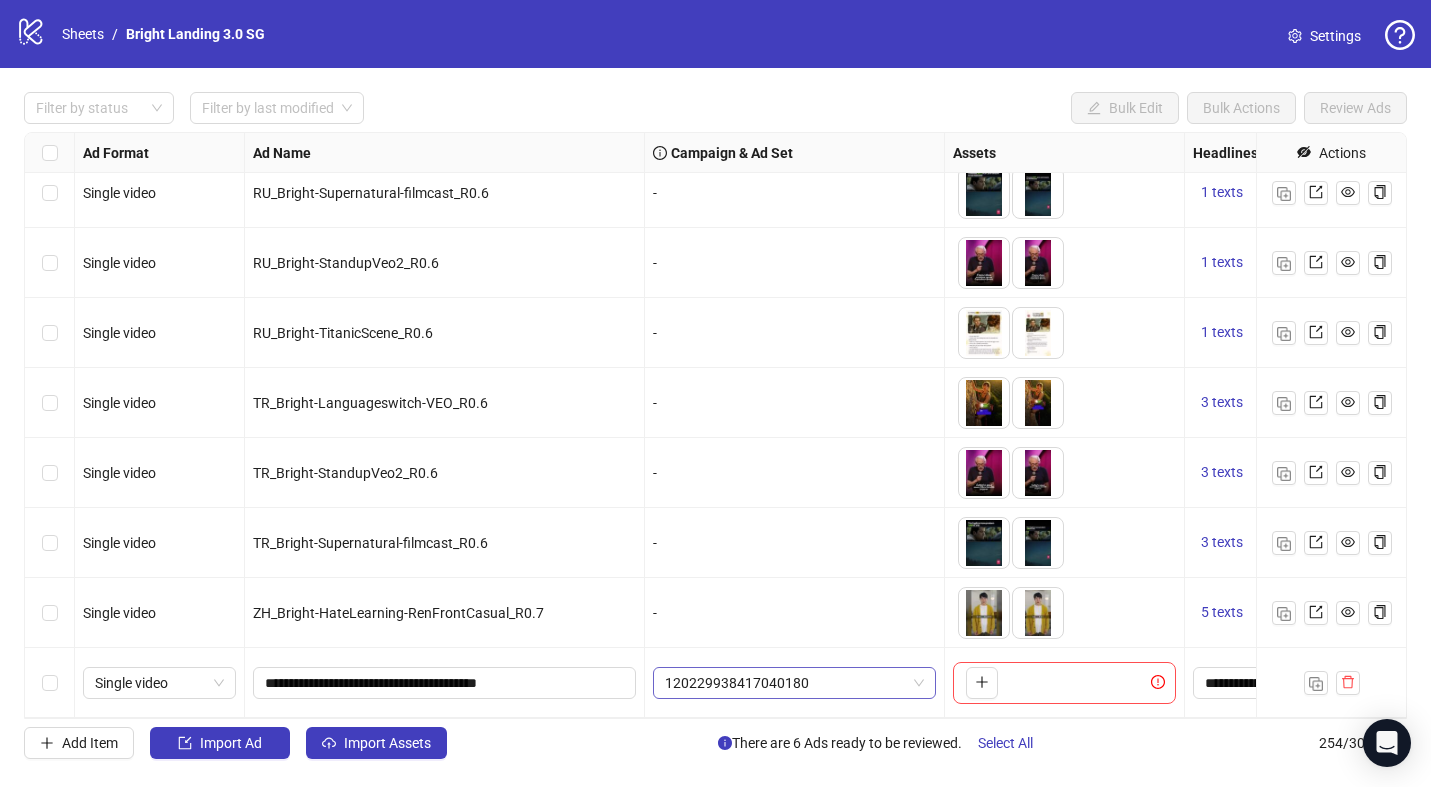 click on "120229938417040180" at bounding box center (794, 683) 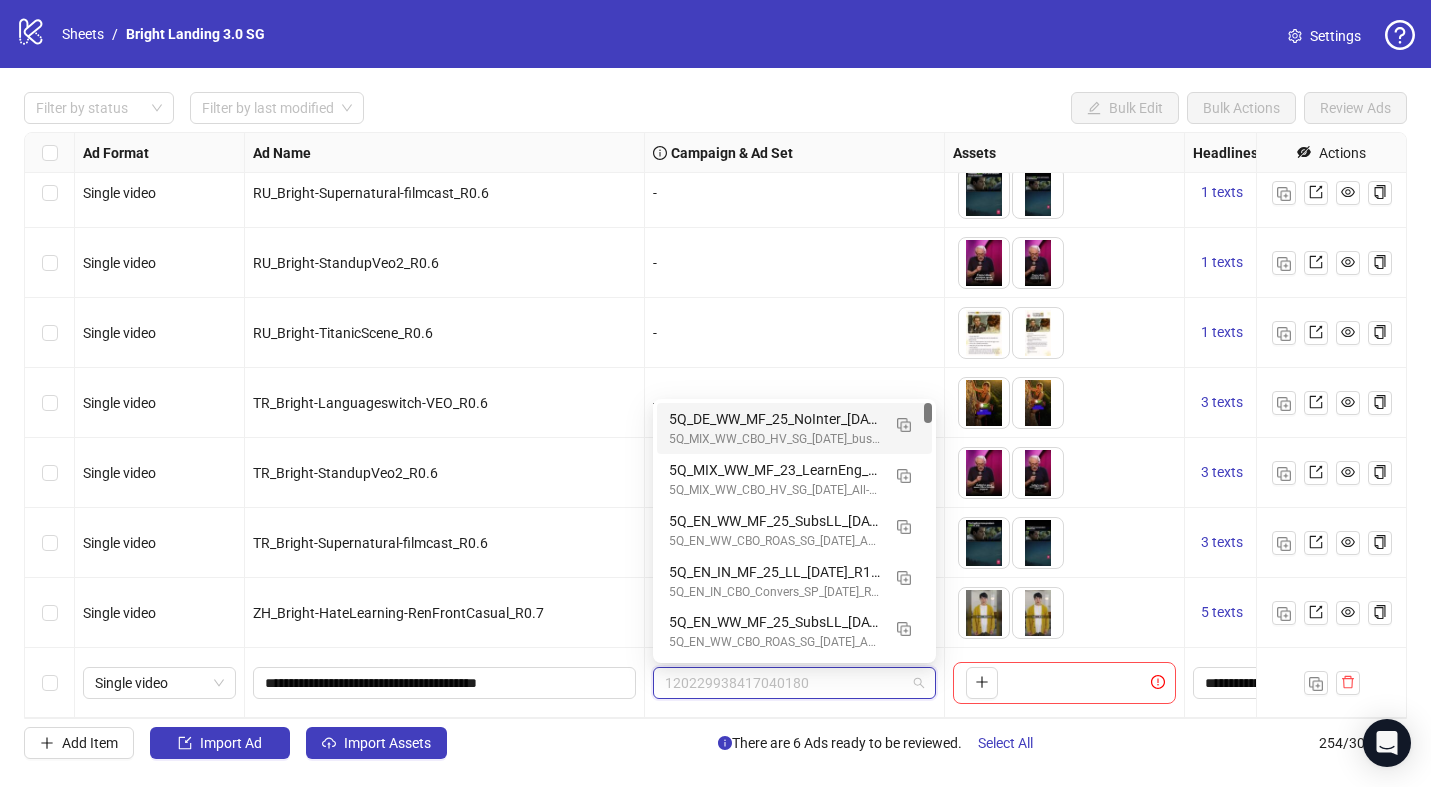 click on "120229938417040180" at bounding box center [795, 683] 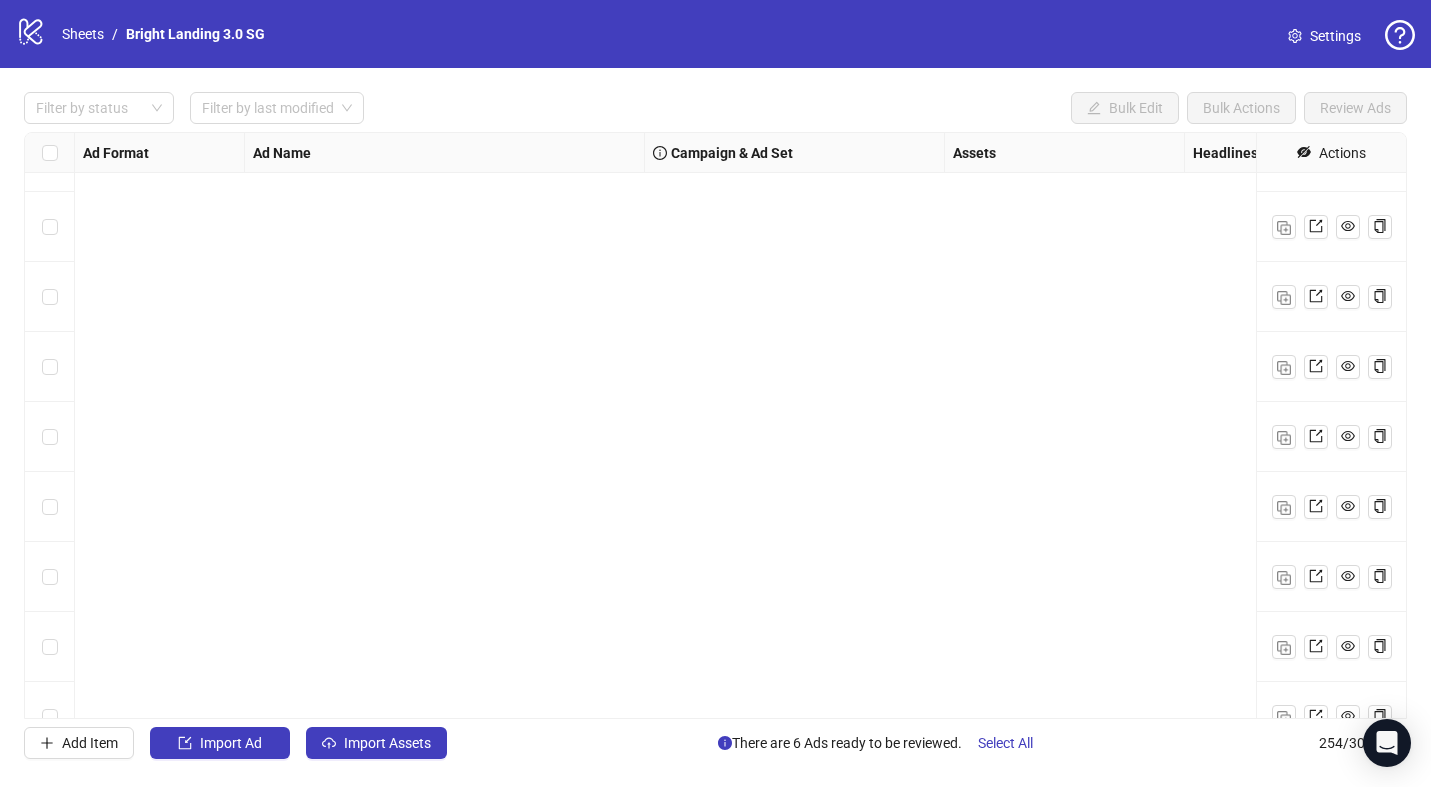 scroll, scrollTop: 17235, scrollLeft: 0, axis: vertical 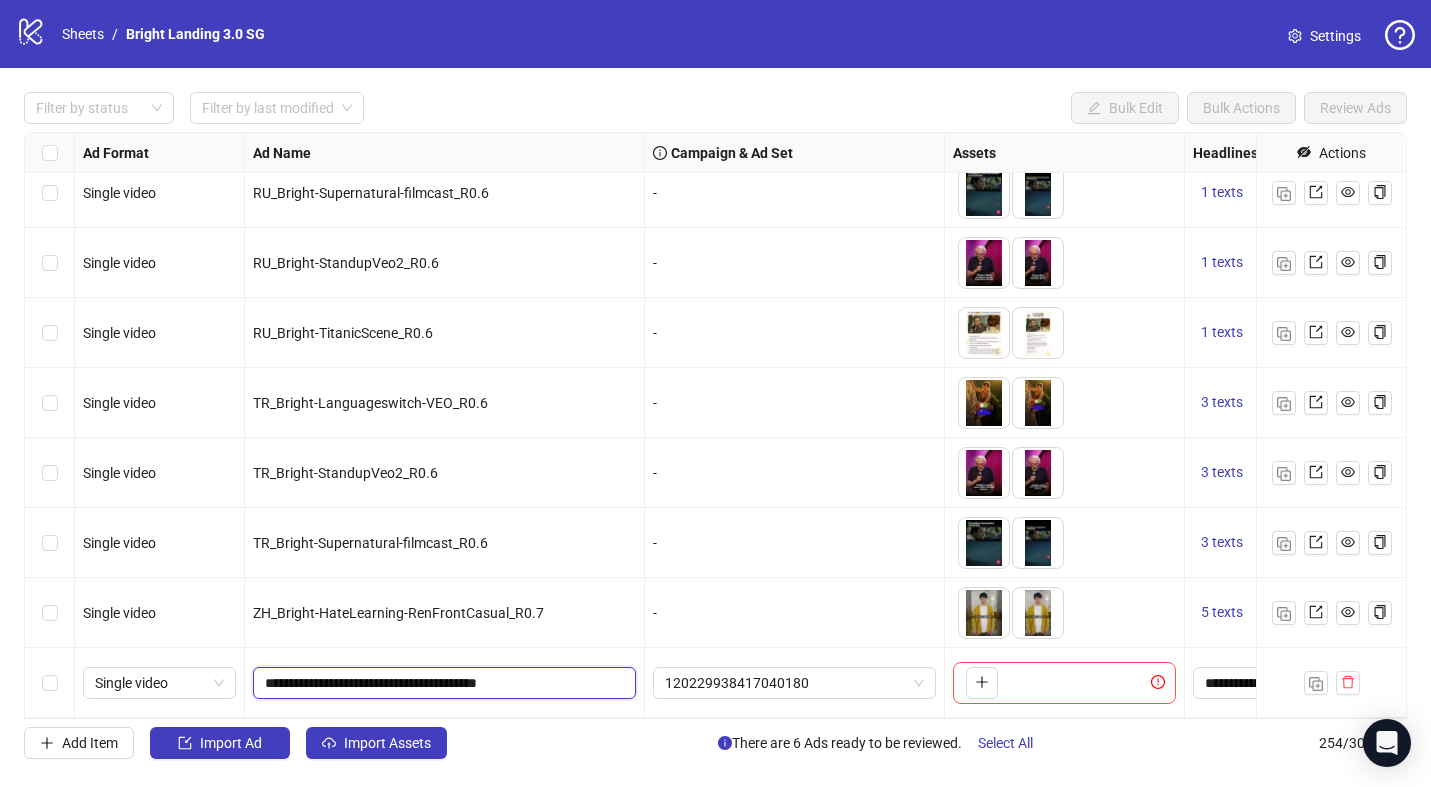 drag, startPoint x: 517, startPoint y: 681, endPoint x: 82, endPoint y: 652, distance: 435.9656 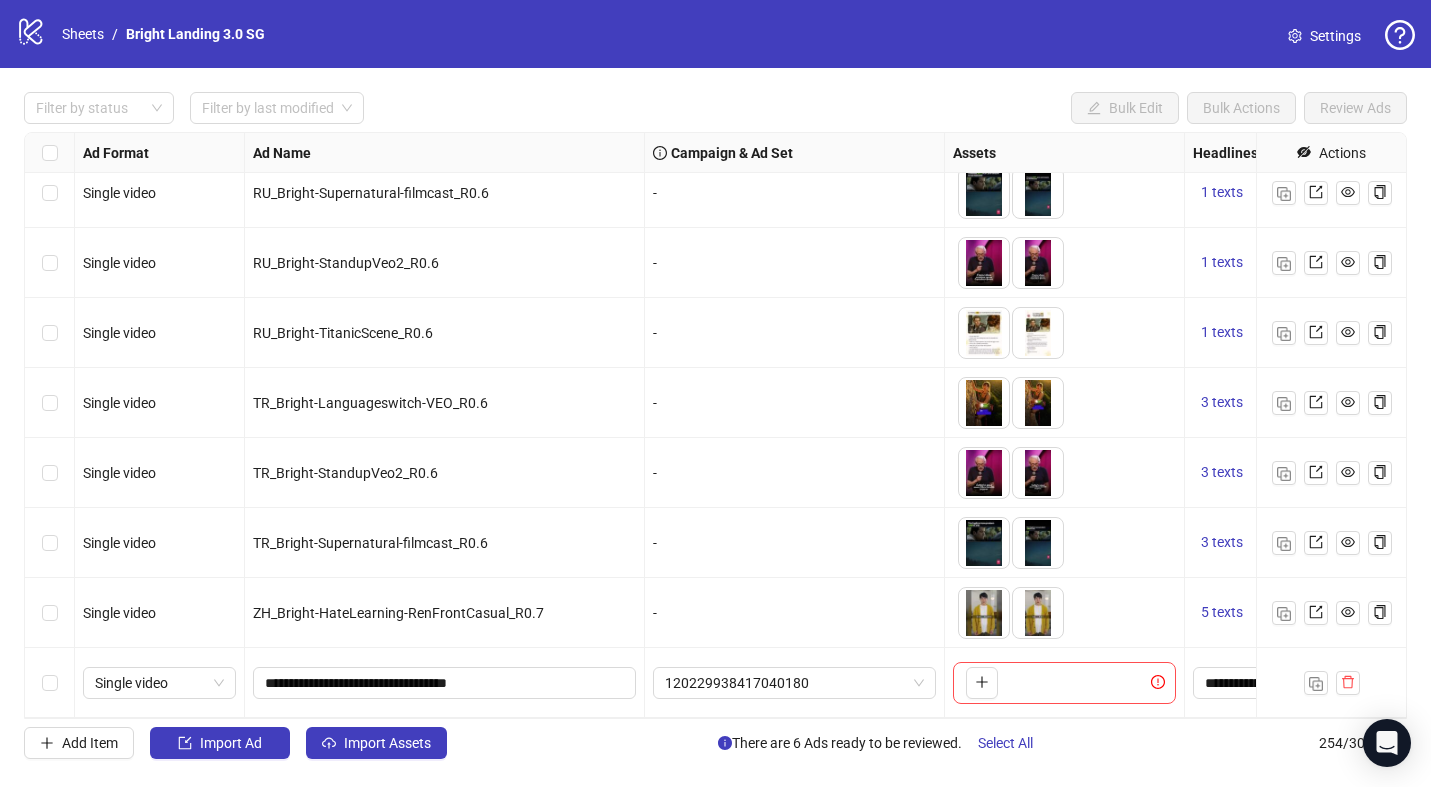 drag, startPoint x: 977, startPoint y: 683, endPoint x: 898, endPoint y: 530, distance: 172.19176 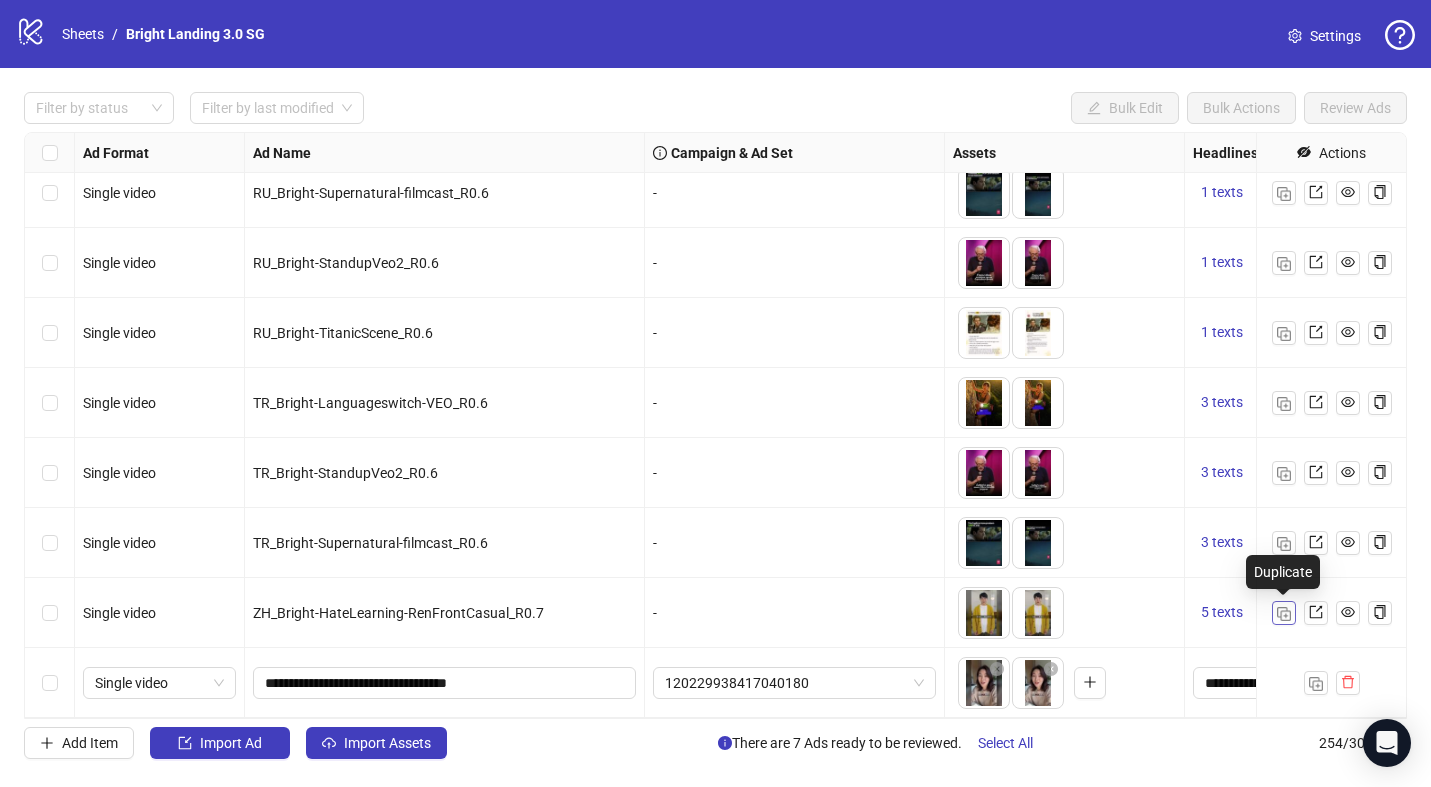 click at bounding box center [1284, 614] 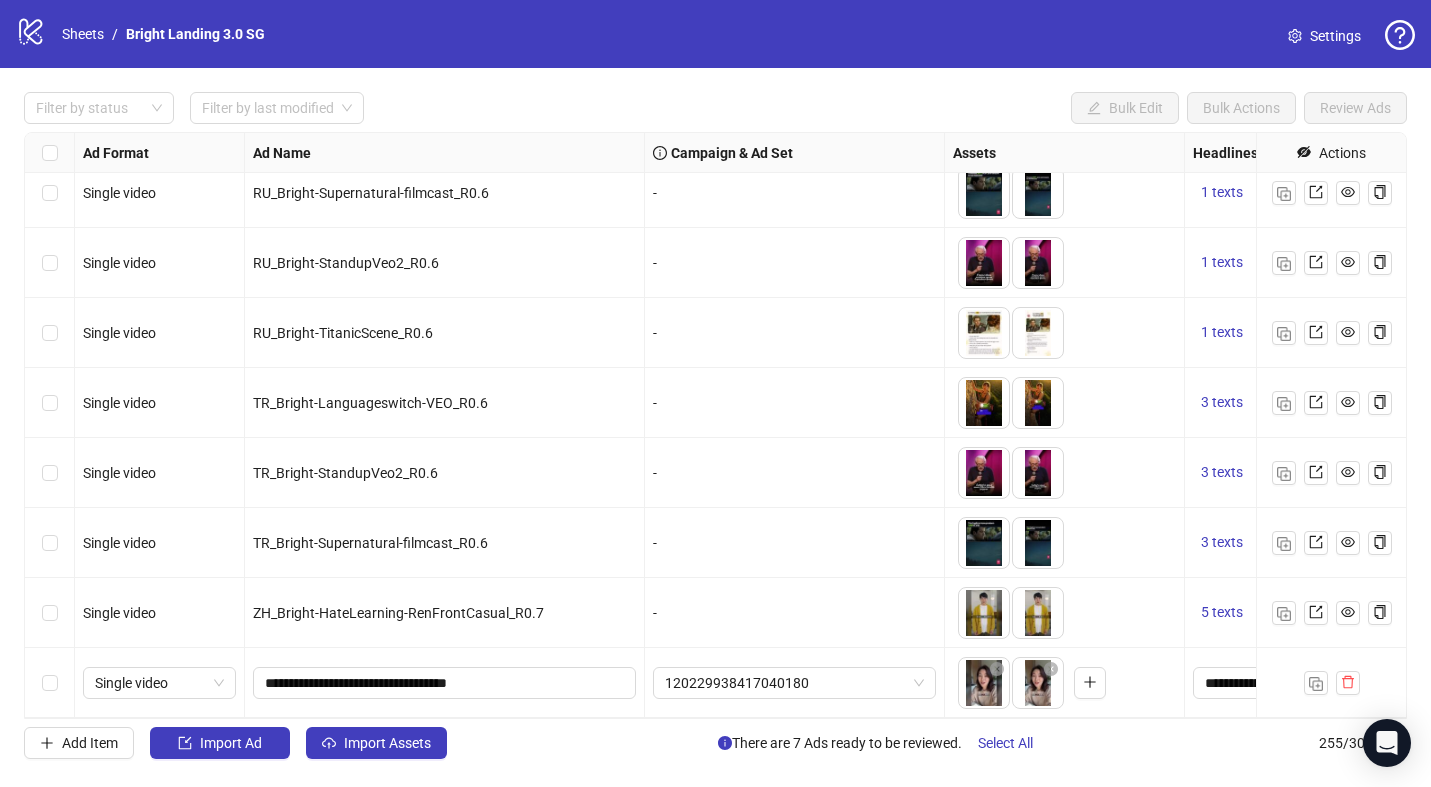 scroll, scrollTop: 17305, scrollLeft: 0, axis: vertical 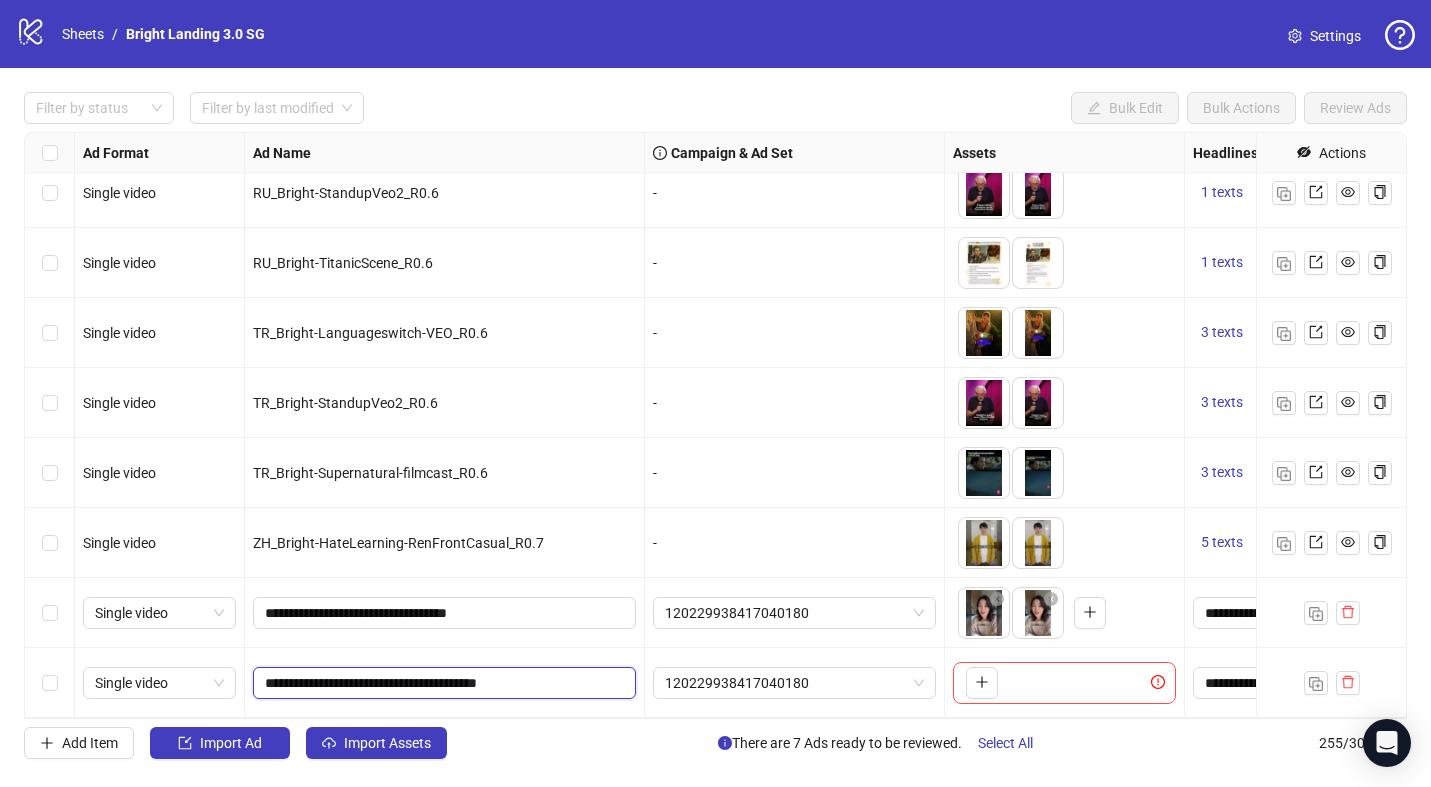 drag, startPoint x: 481, startPoint y: 666, endPoint x: 404, endPoint y: 563, distance: 128.60016 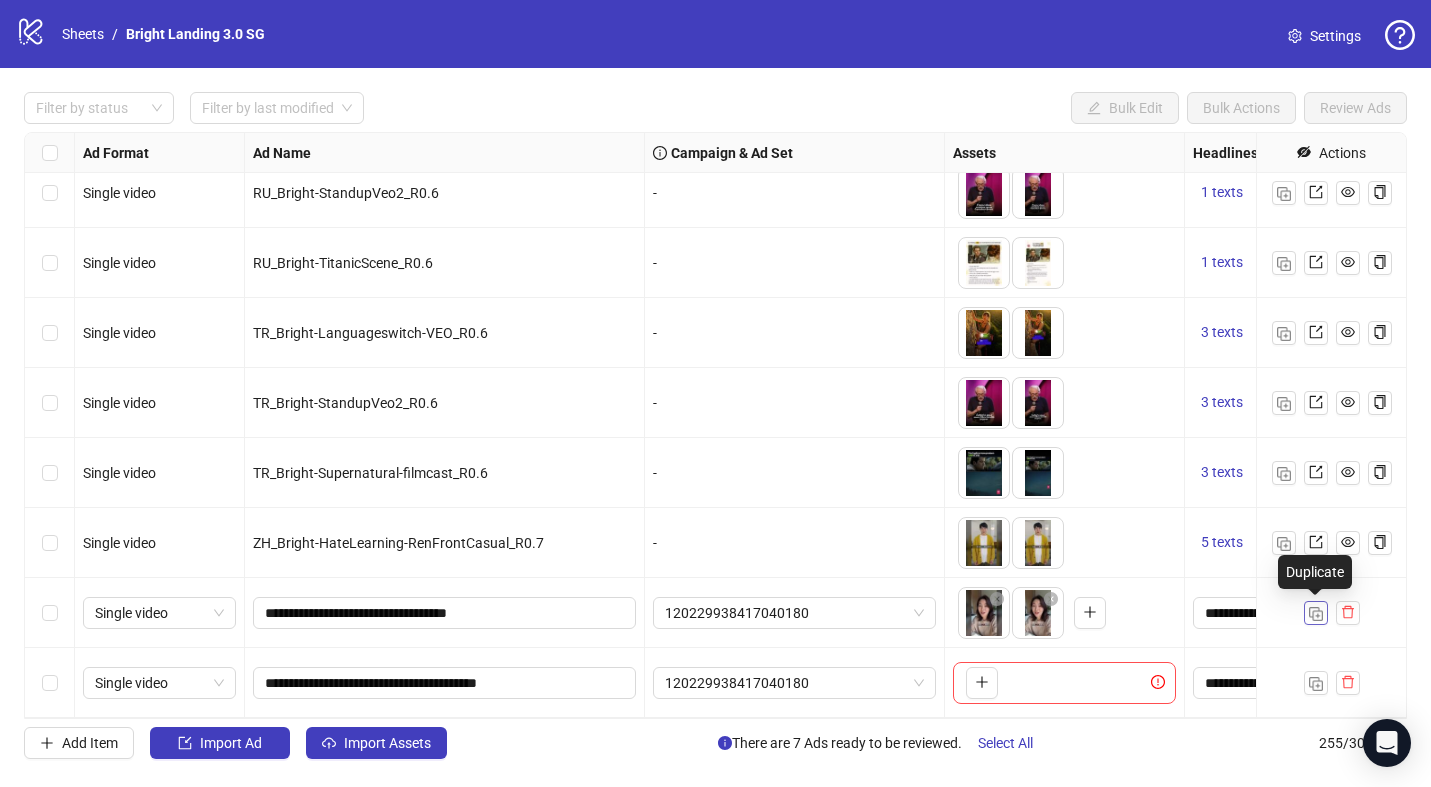 click at bounding box center [1316, 614] 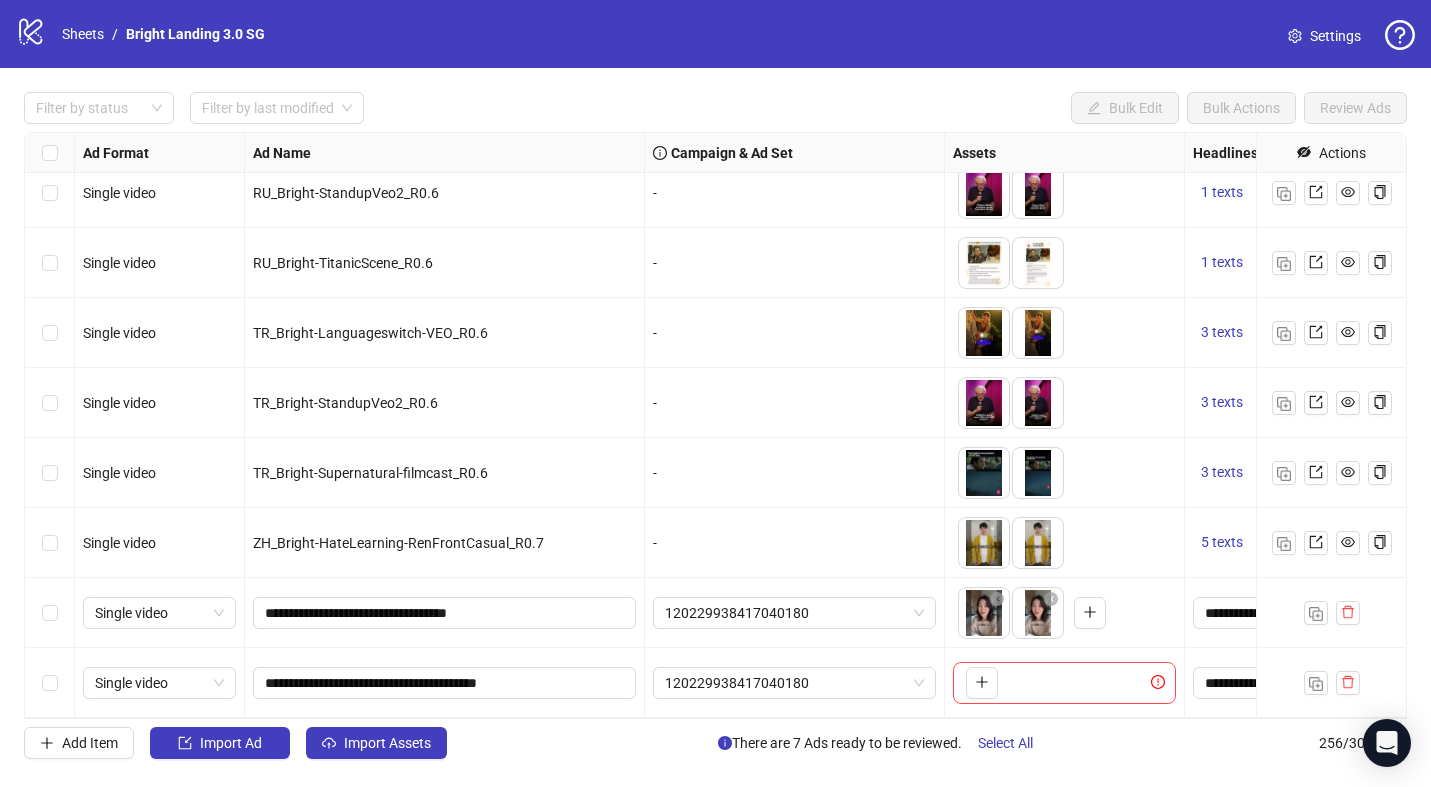 scroll, scrollTop: 17375, scrollLeft: 0, axis: vertical 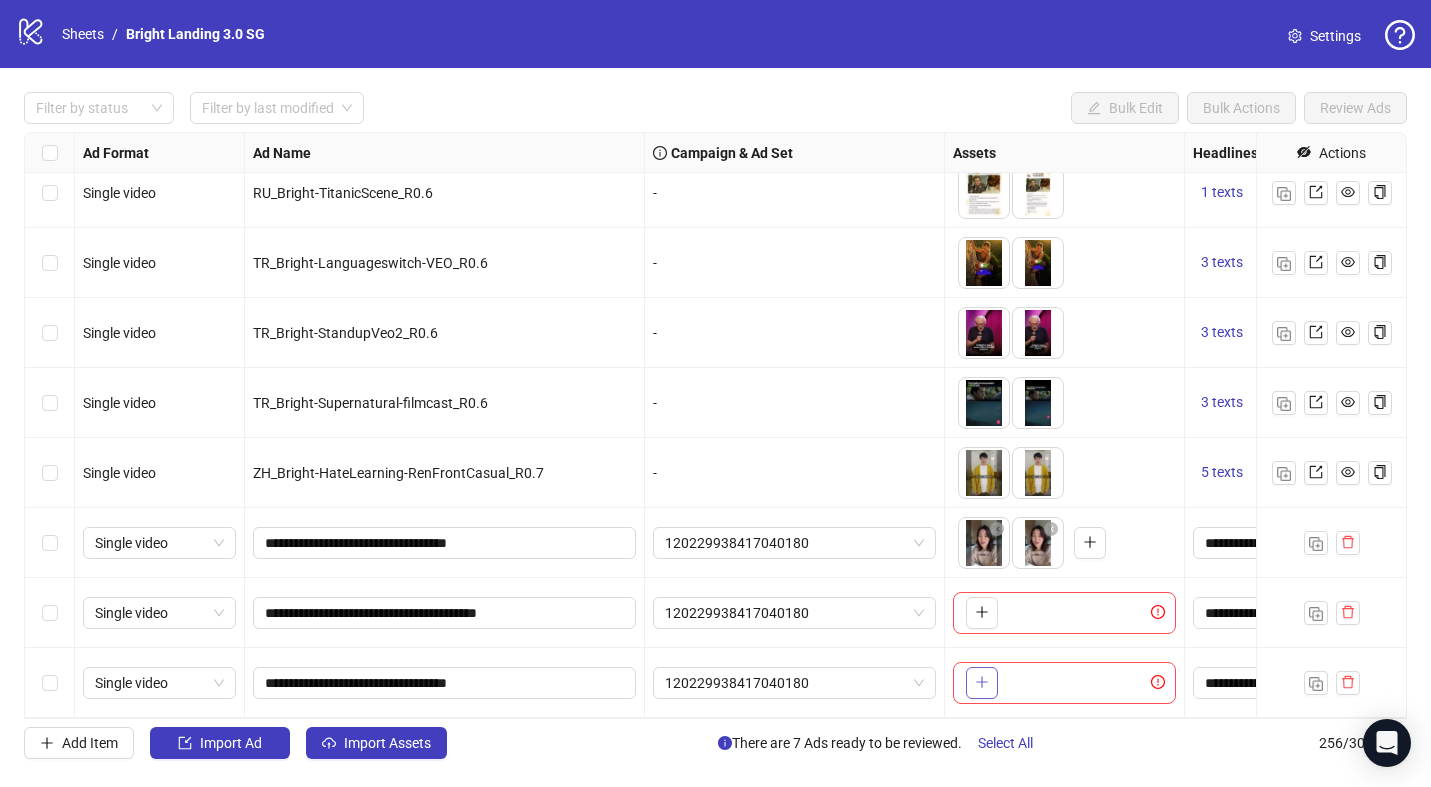 click at bounding box center (982, 682) 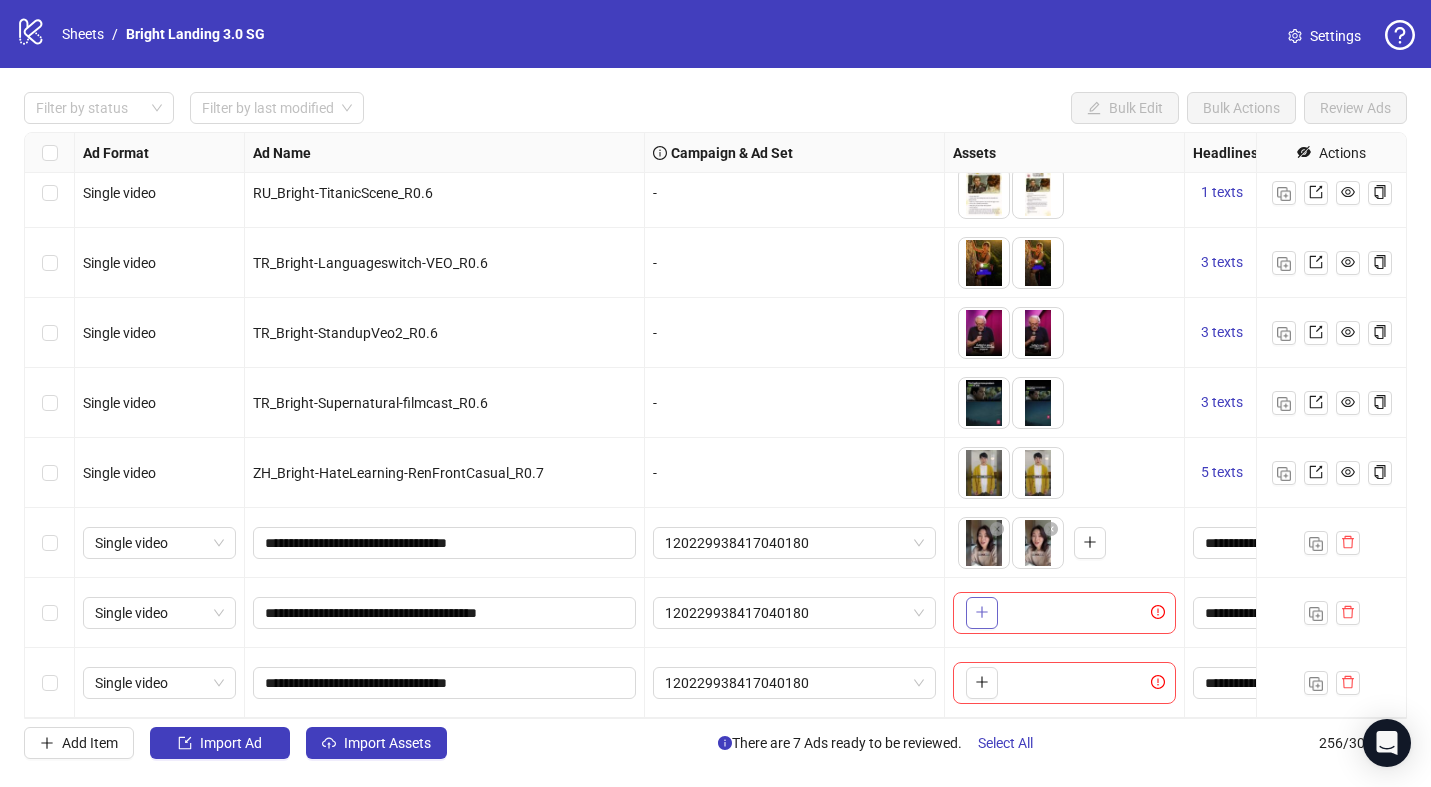 click at bounding box center (982, 613) 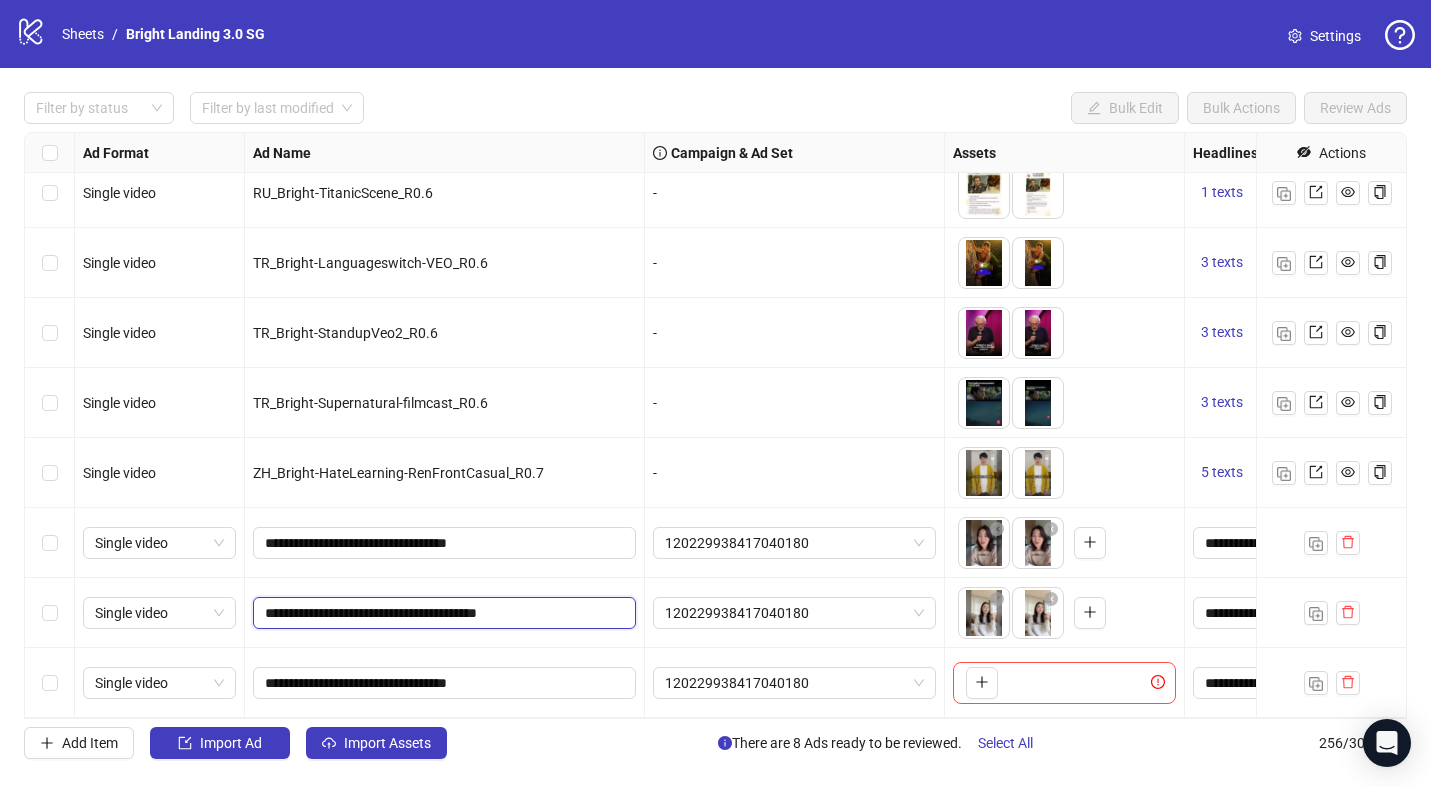 drag, startPoint x: 515, startPoint y: 618, endPoint x: 441, endPoint y: 456, distance: 178.10109 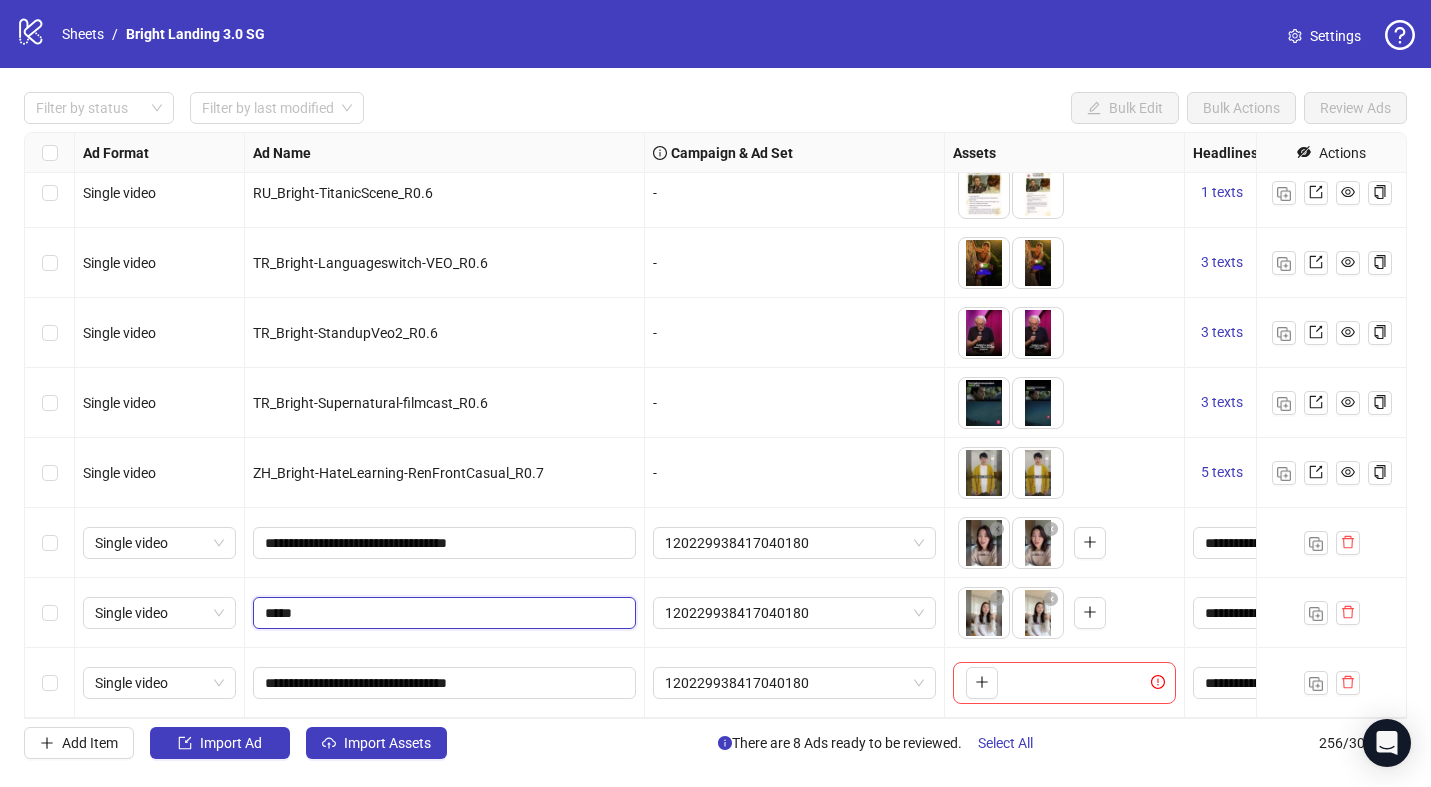 paste on "**********" 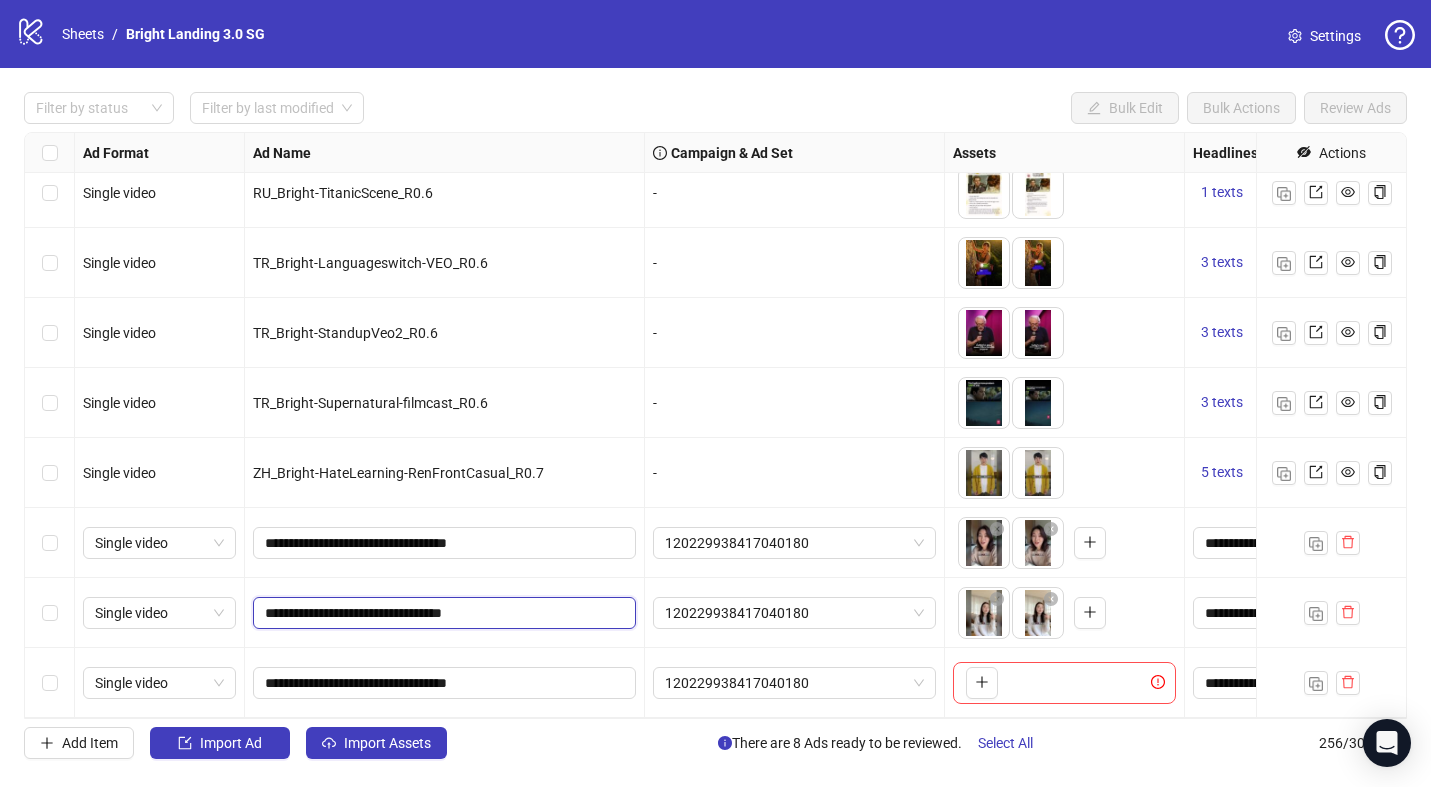 type on "**********" 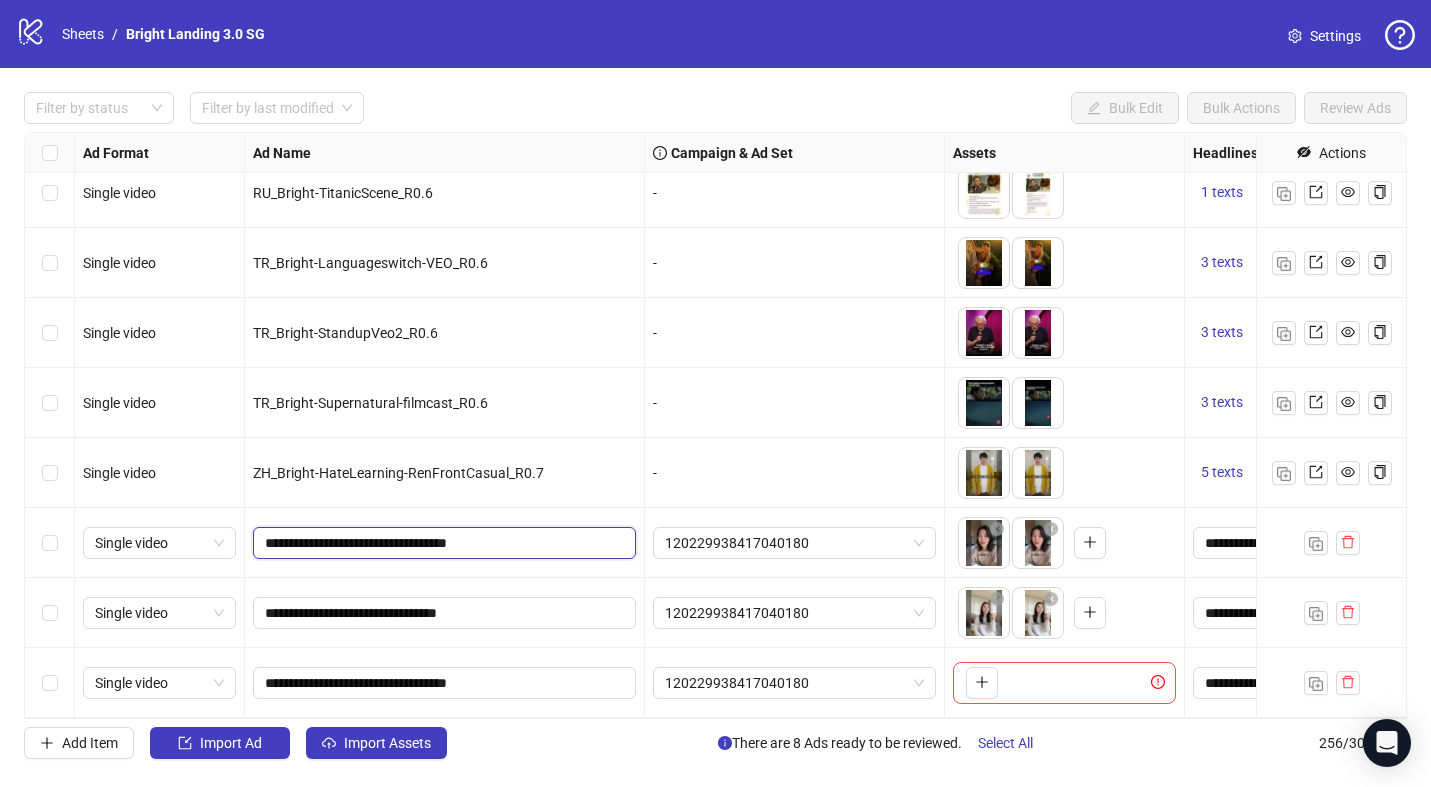 click on "**********" at bounding box center [442, 543] 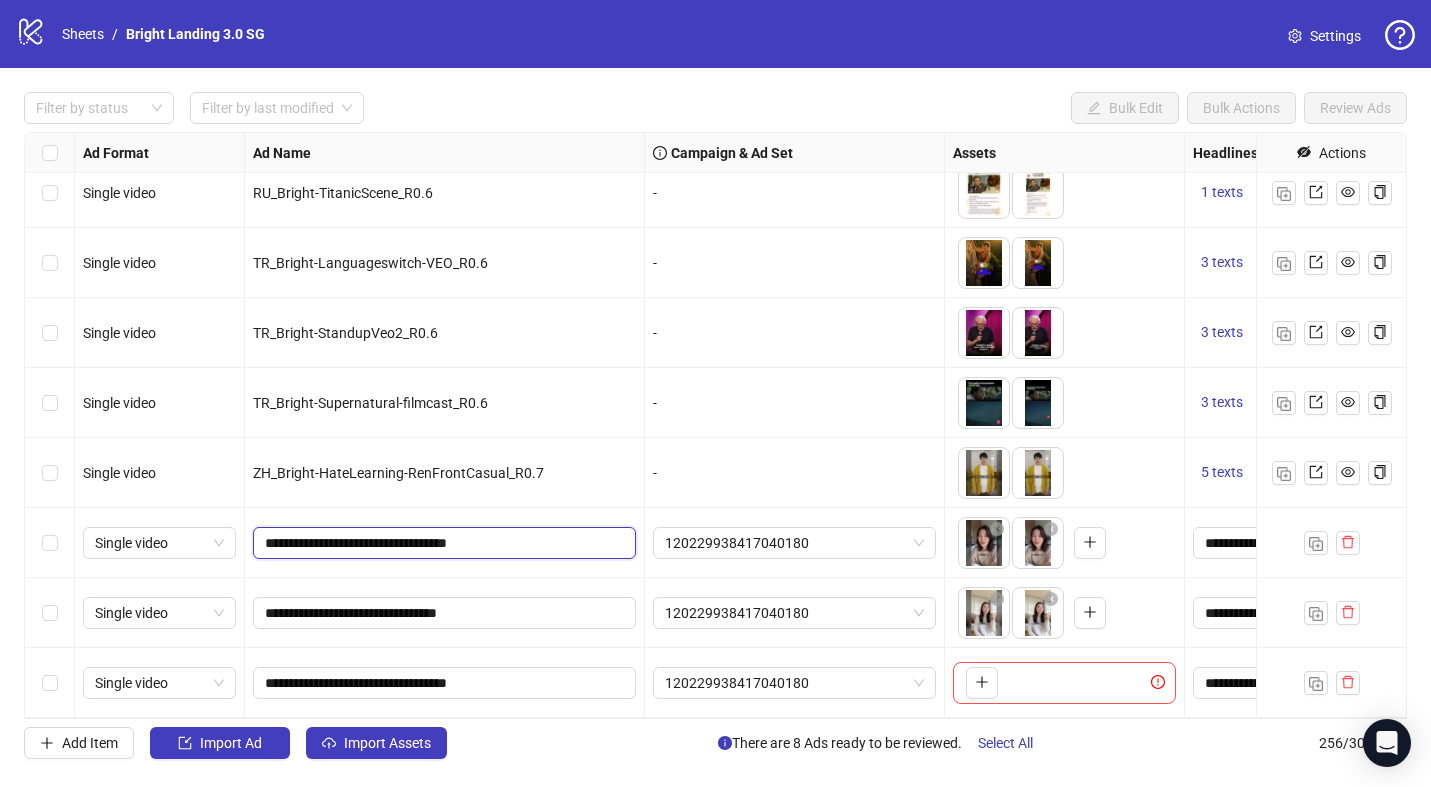 type on "**********" 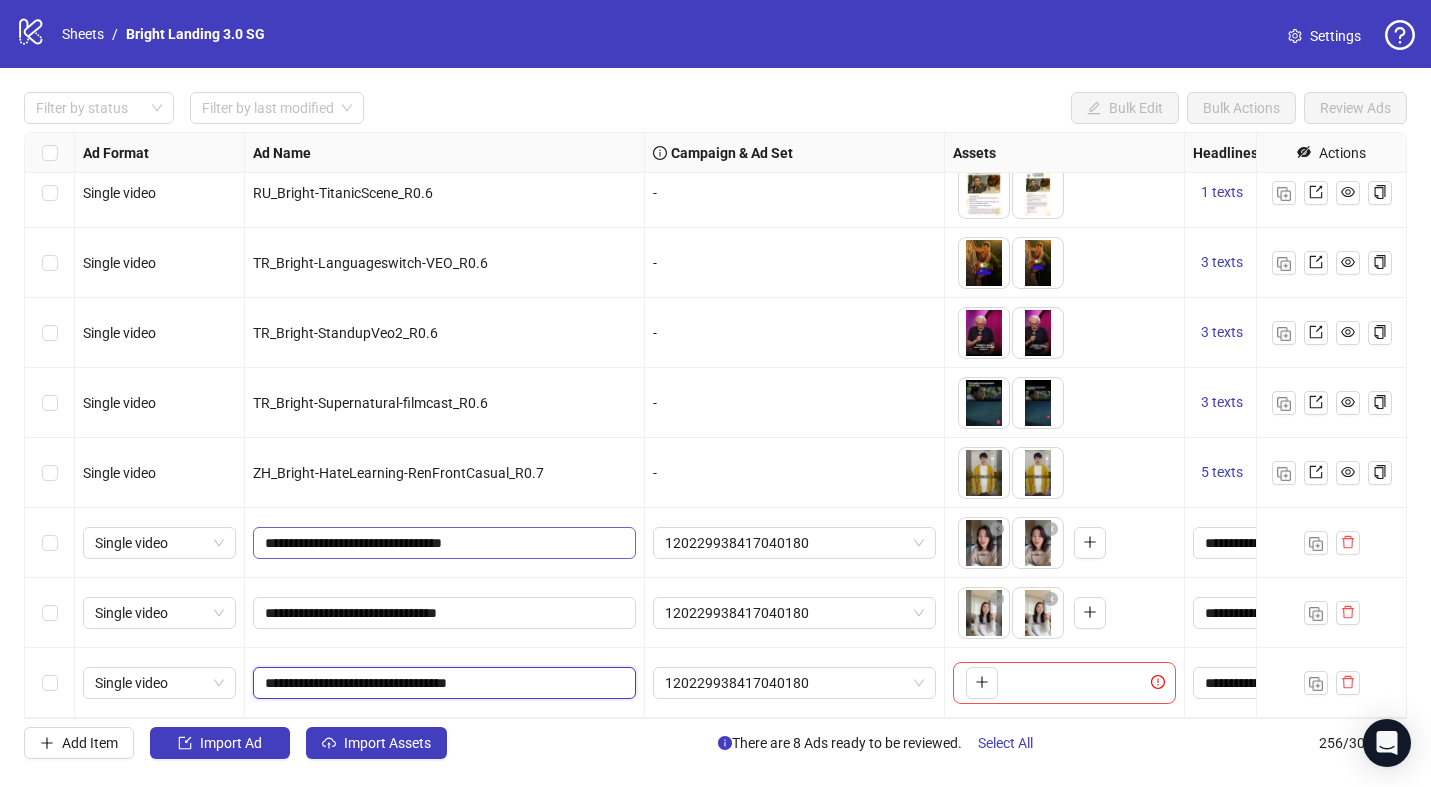 drag, startPoint x: 468, startPoint y: 683, endPoint x: 424, endPoint y: 535, distance: 154.40207 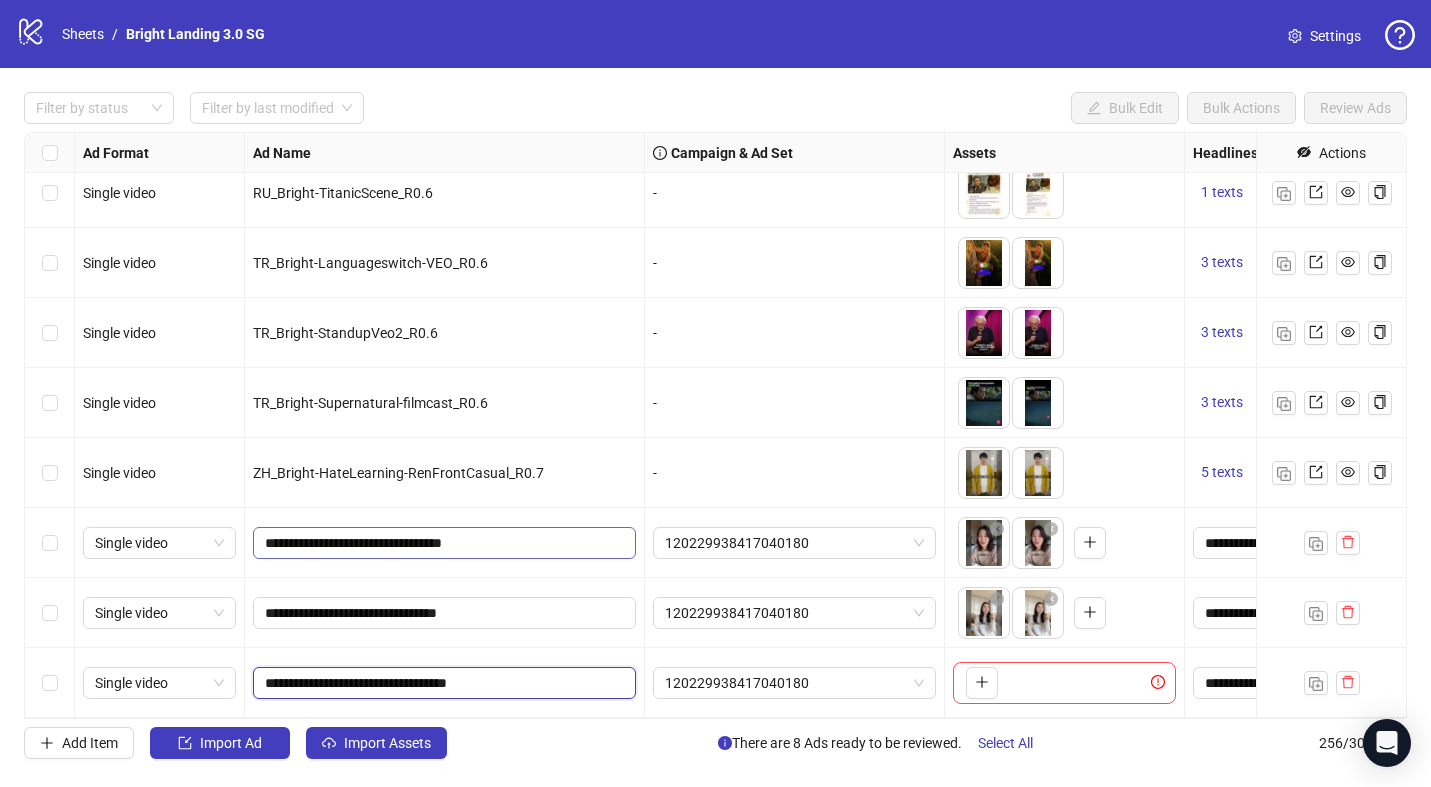 click on "Single video RU_Bright-Supernatural-filmcast_R0.6 -
To pick up a draggable item, press the space bar.
While dragging, use the arrow keys to move the item.
Press space again to drop the item in its new position, or press escape to cancel.
1 texts 4 texts Single video RU_Bright-StandupVeo2_R0.6 -
To pick up a draggable item, press the space bar.
While dragging, use the arrow keys to move the item.
Press space again to drop the item in its new position, or press escape to cancel.
1 texts 4 texts Single video RU_Bright-TitanicScene_R0.6 -
To pick up a draggable item, press the space bar.
While dragging, use the arrow keys to move the item.
Press space again to drop the item in its new position, or press escape to cancel.
1 texts 4 texts Single video TR_Bright-Languageswitch-VEO_R0.6 - 3 texts 3 texts Single video TR_Bright-StandupVeo2_R0.6 - 3 texts 3 texts Single video TR_Bright-Supernatural-filmcast_R0.6 - 3 texts 3 texts Single video - 5 texts 5 texts + 4 + 4 + 4" at bounding box center (1743, -17242) 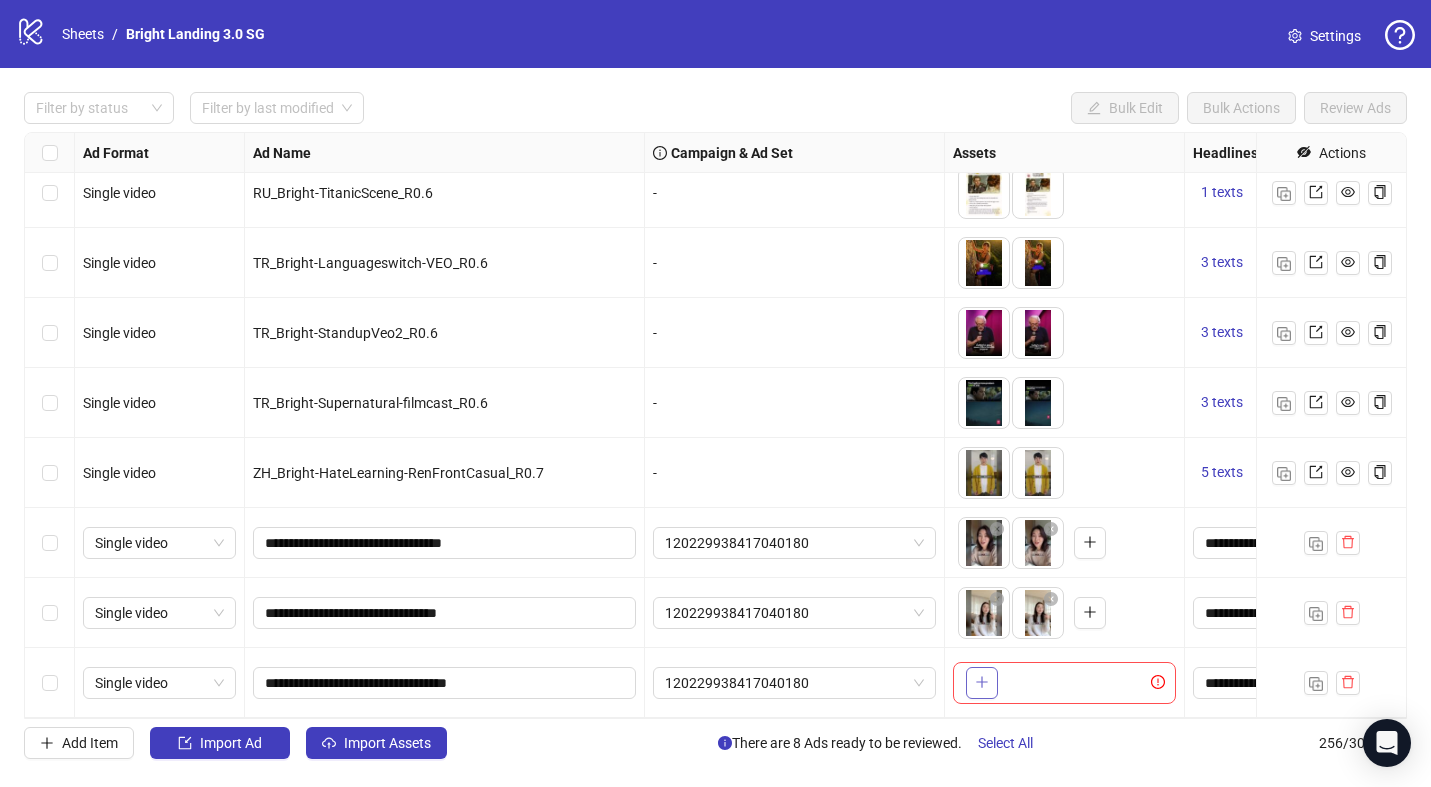 click 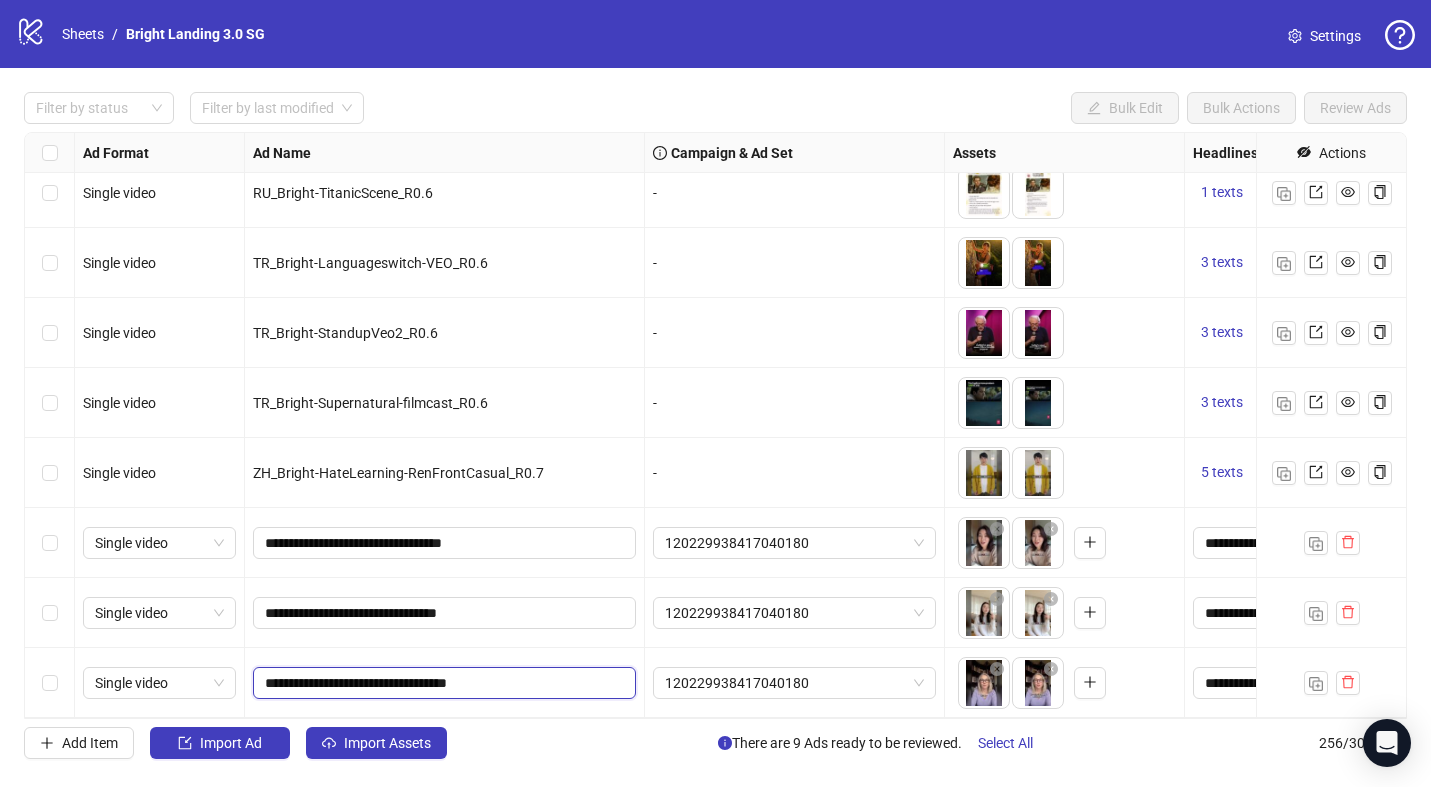 click on "**********" at bounding box center (442, 683) 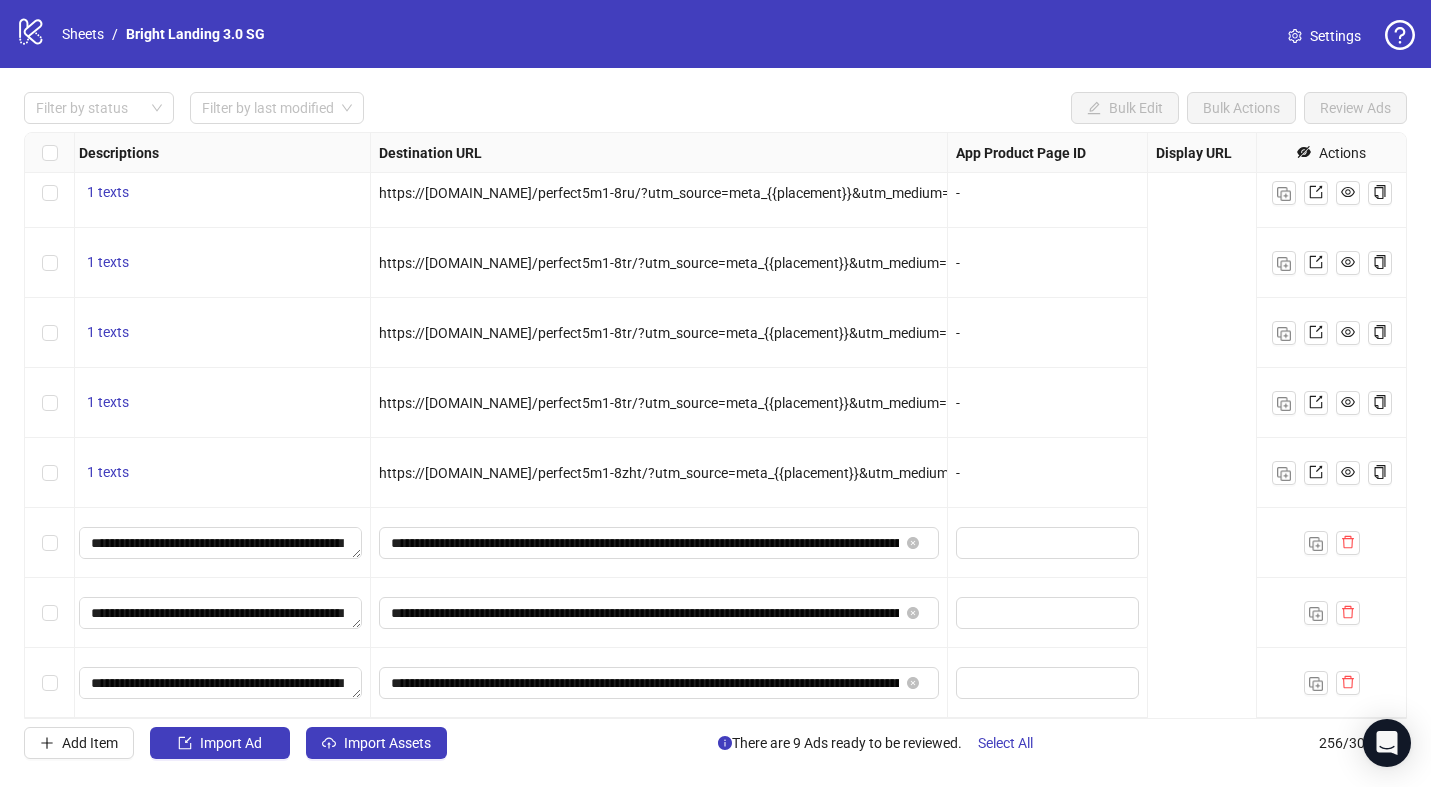 scroll, scrollTop: 17375, scrollLeft: 0, axis: vertical 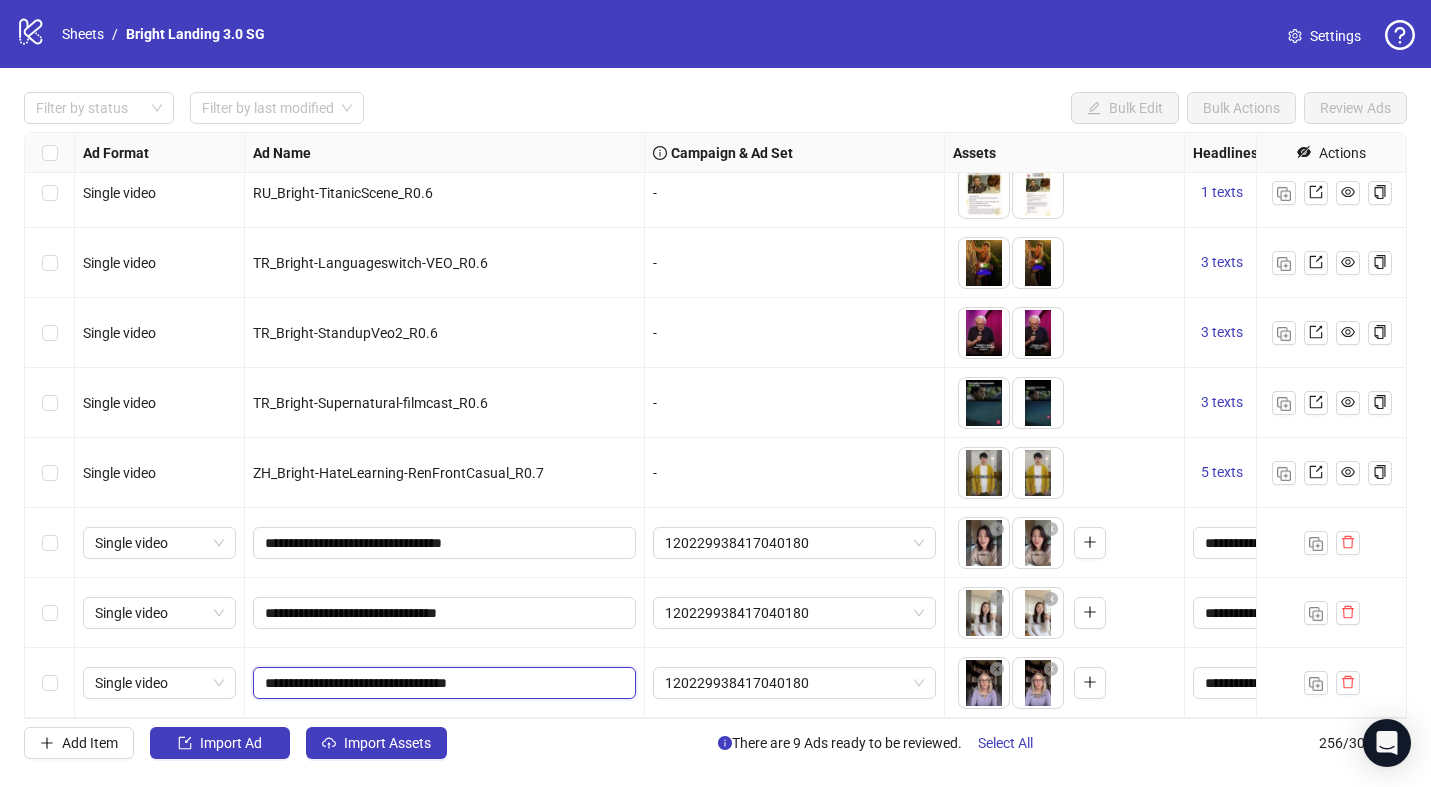 click on "**********" at bounding box center (442, 683) 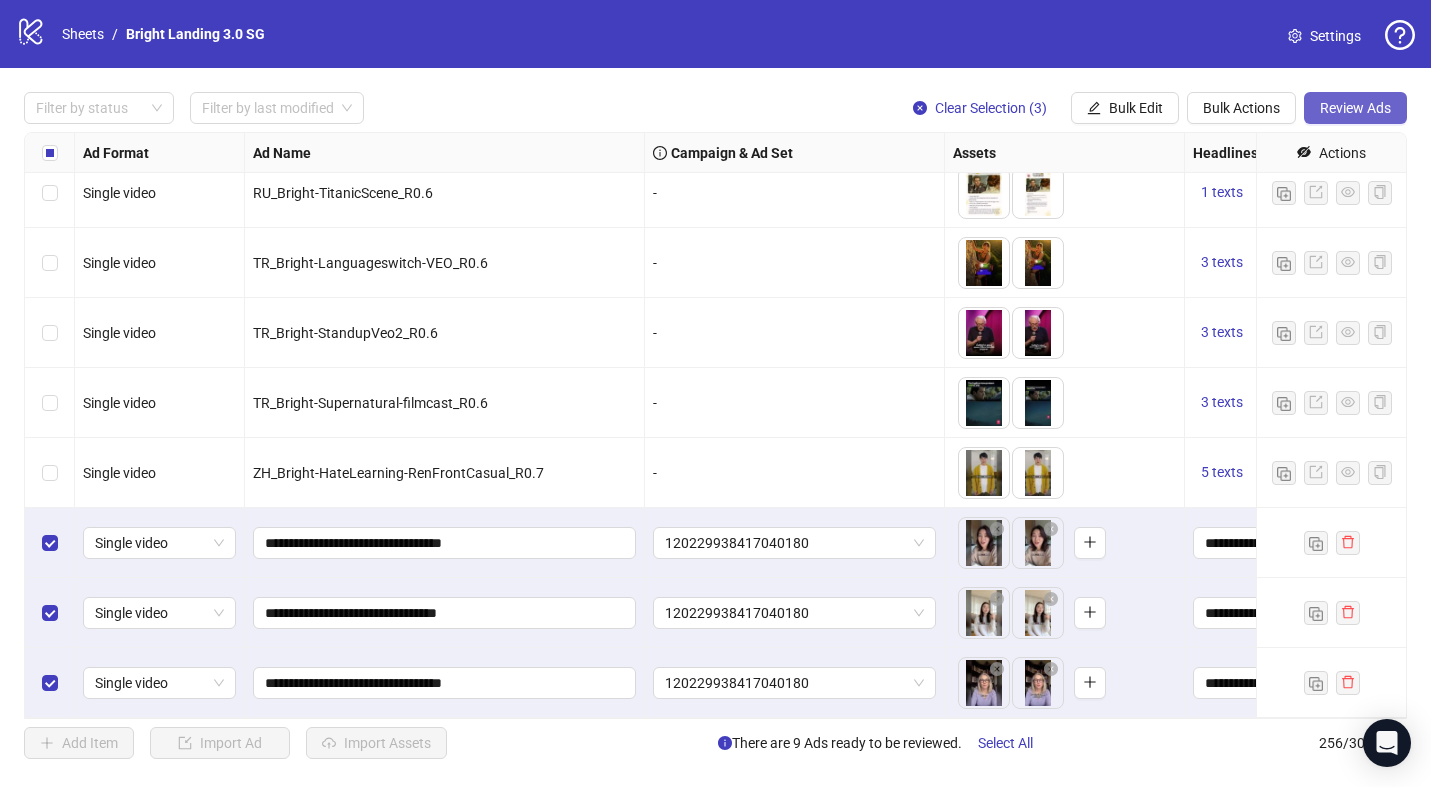 click on "Review Ads" at bounding box center (1355, 108) 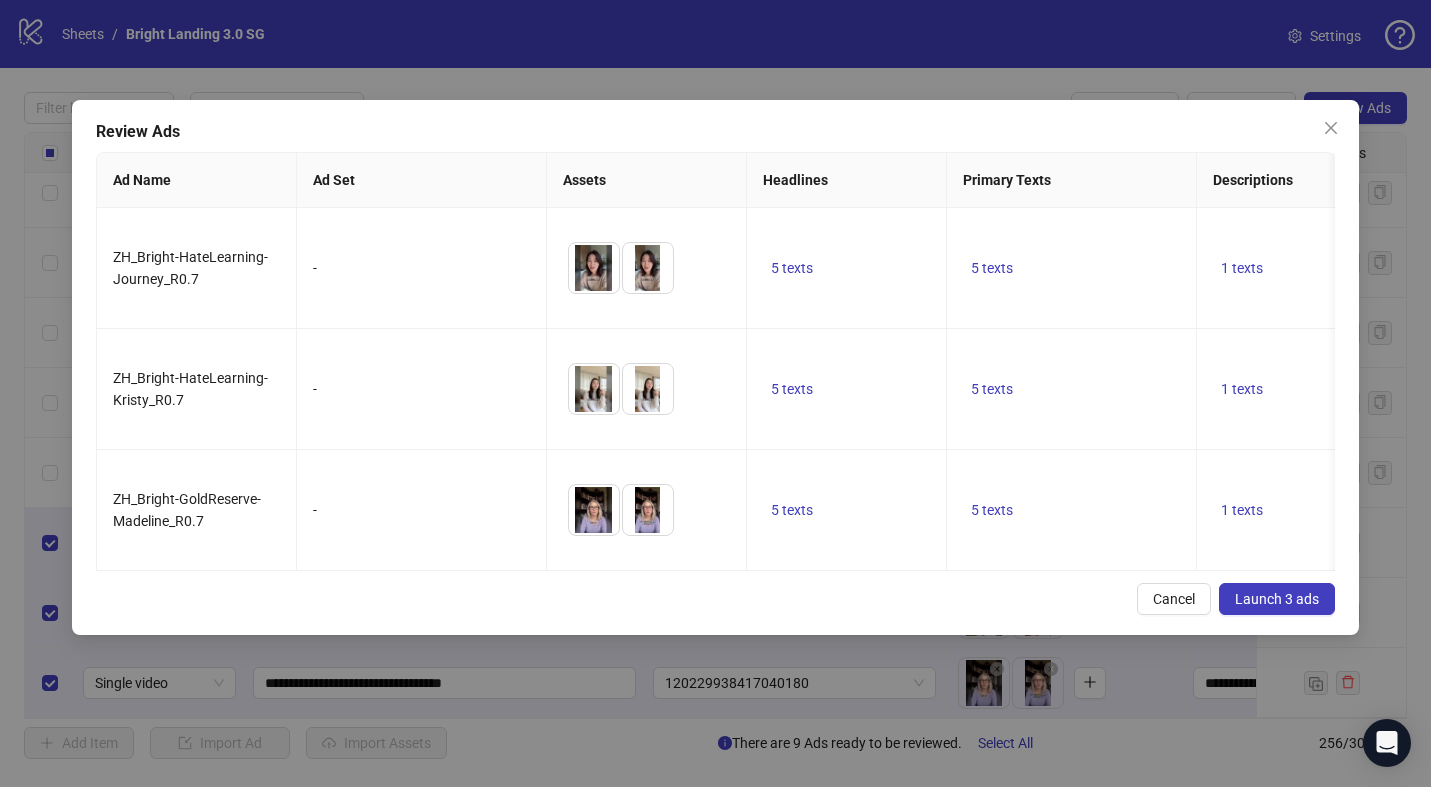 click on "Launch 3 ads" at bounding box center (1277, 599) 